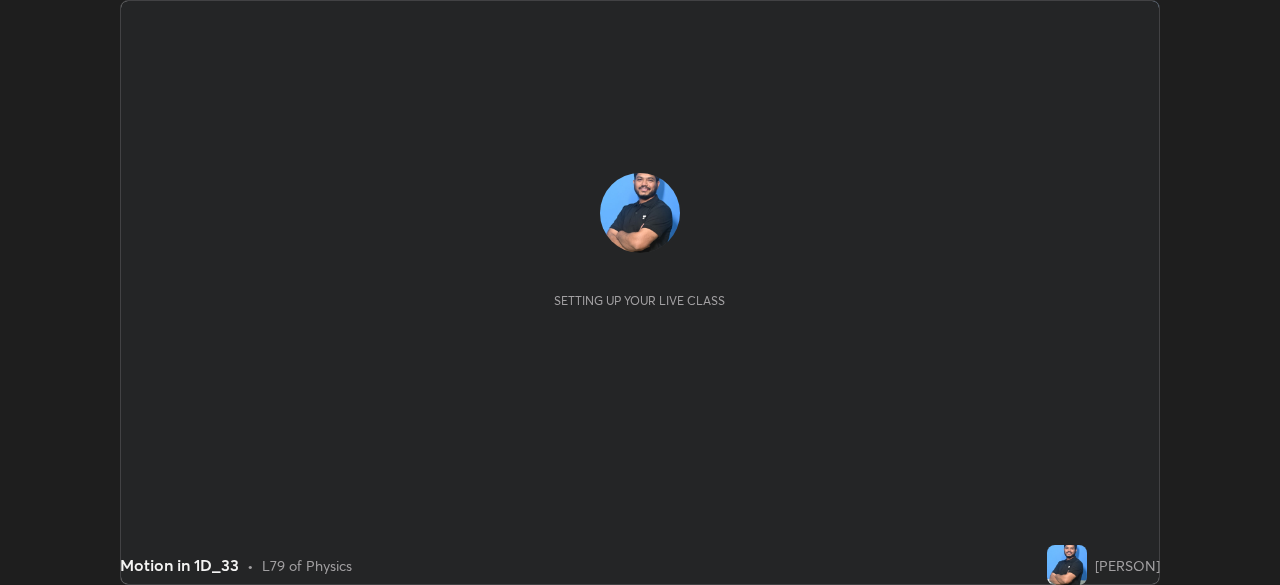 scroll, scrollTop: 0, scrollLeft: 0, axis: both 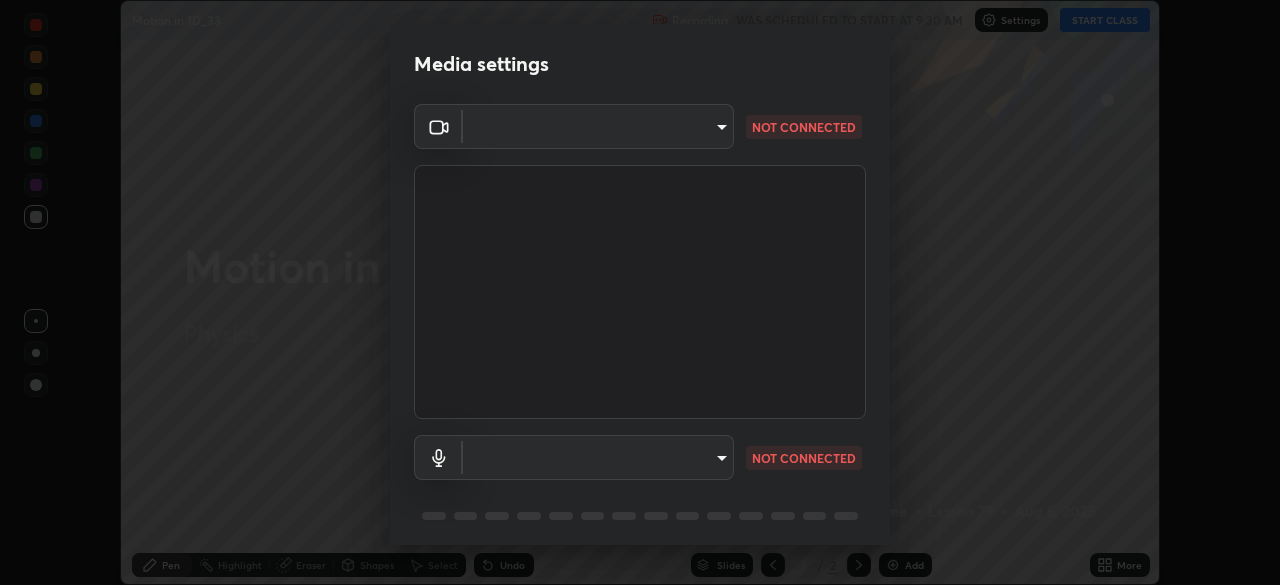 type on "e935e90e6c1ab5daa0dcc92e8481b2929d3357ce8b6dafce0a80e6d5474c7f03" 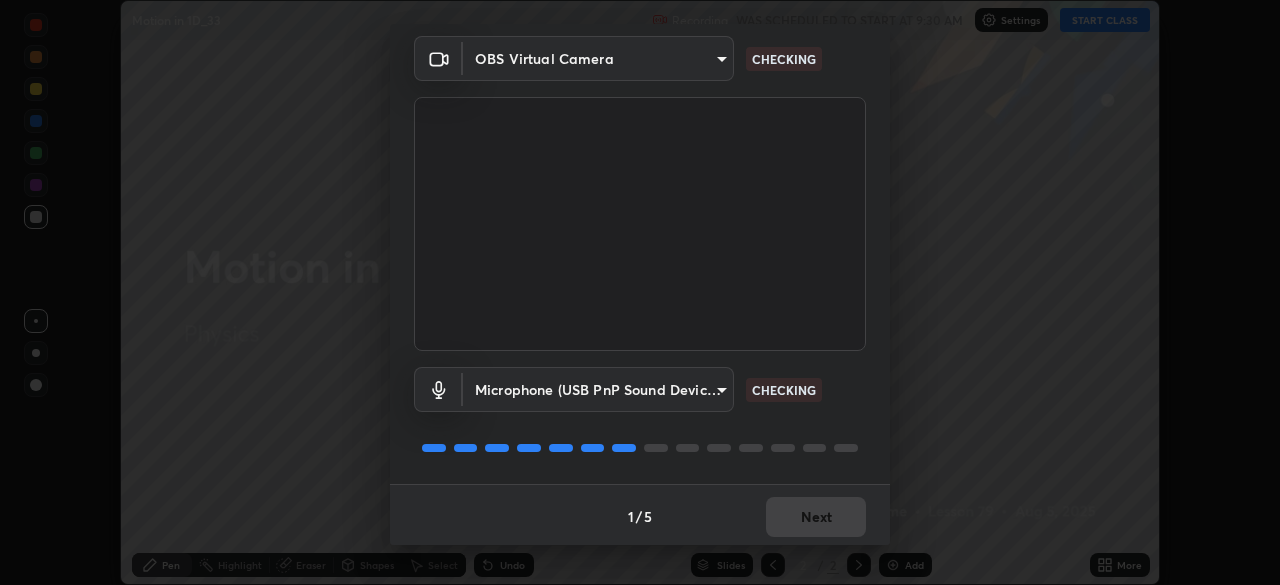 scroll, scrollTop: 70, scrollLeft: 0, axis: vertical 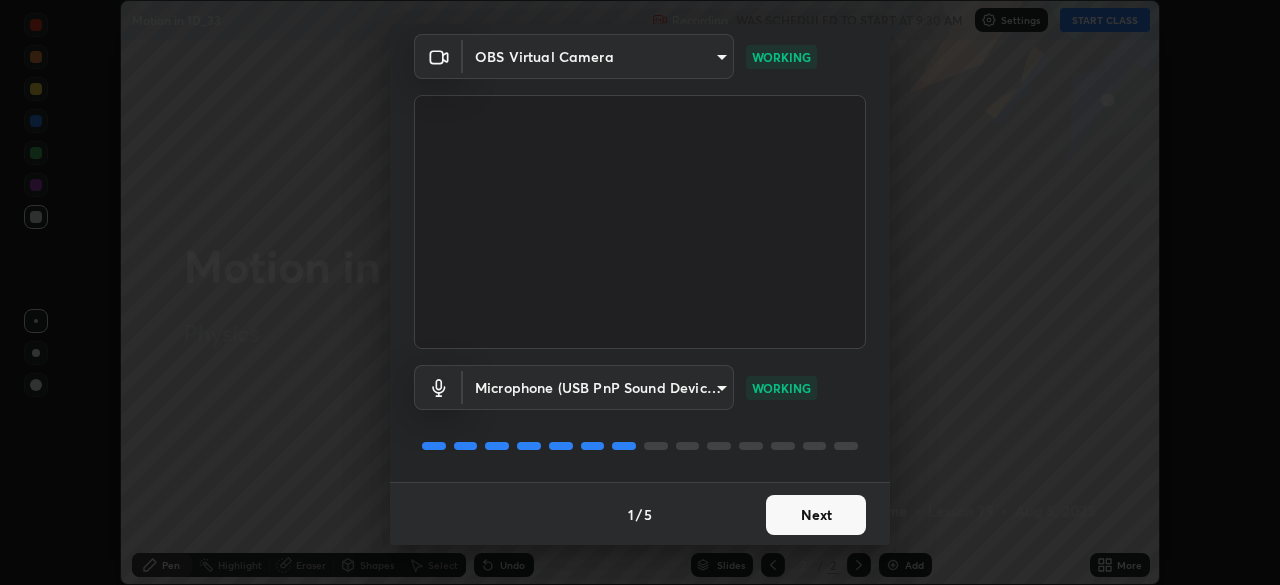 click on "Next" at bounding box center [816, 515] 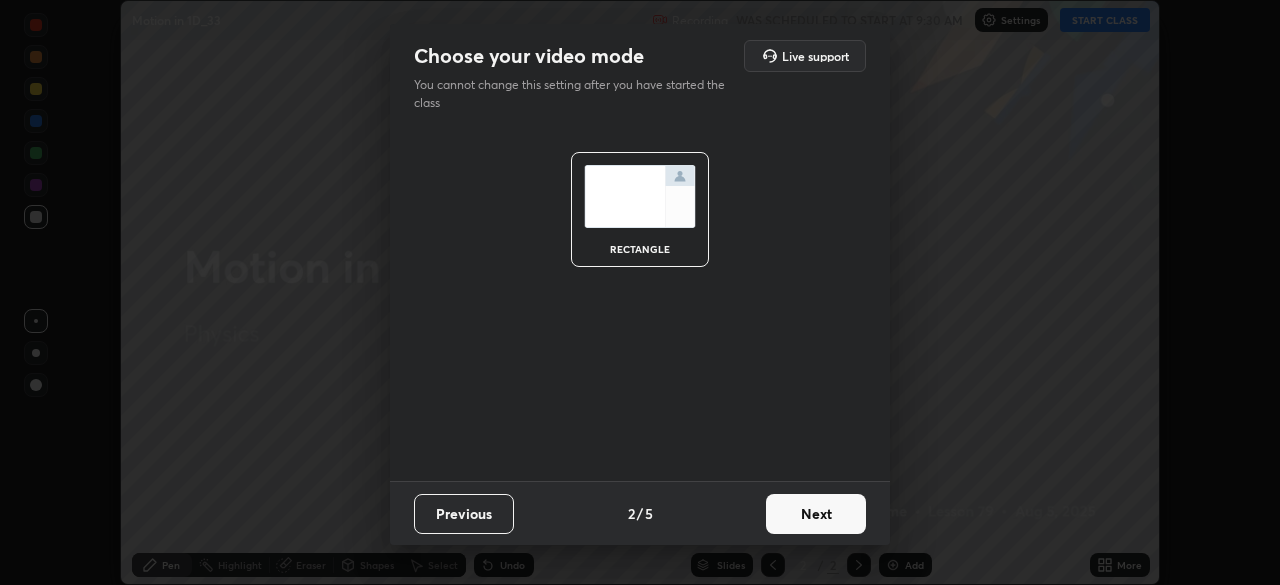 scroll, scrollTop: 0, scrollLeft: 0, axis: both 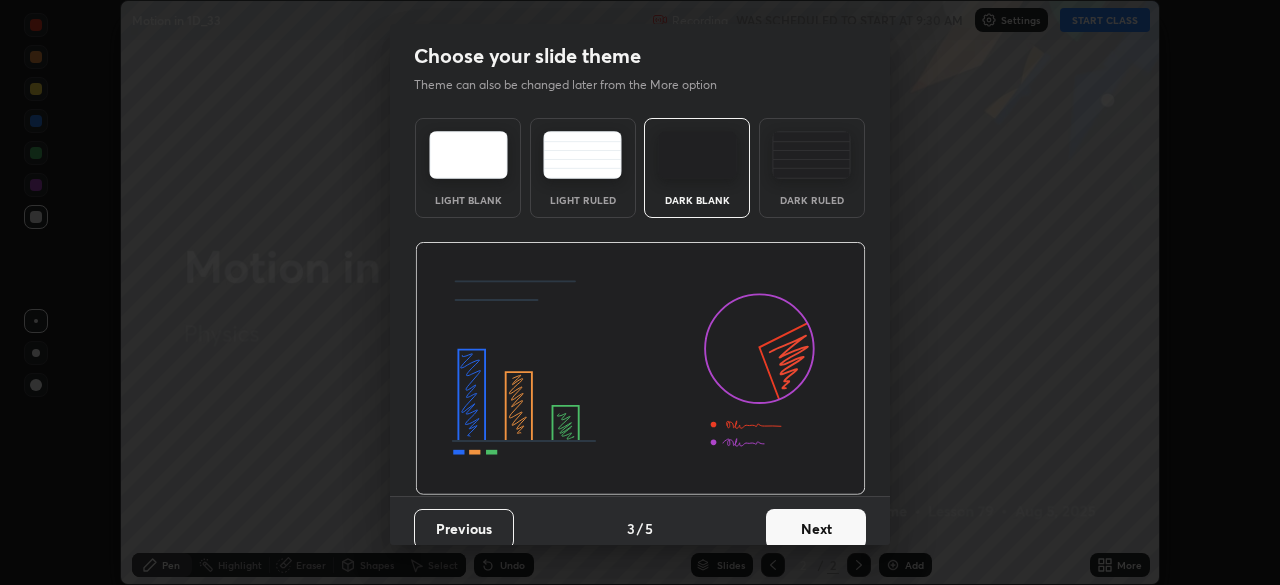 click on "Next" at bounding box center (816, 529) 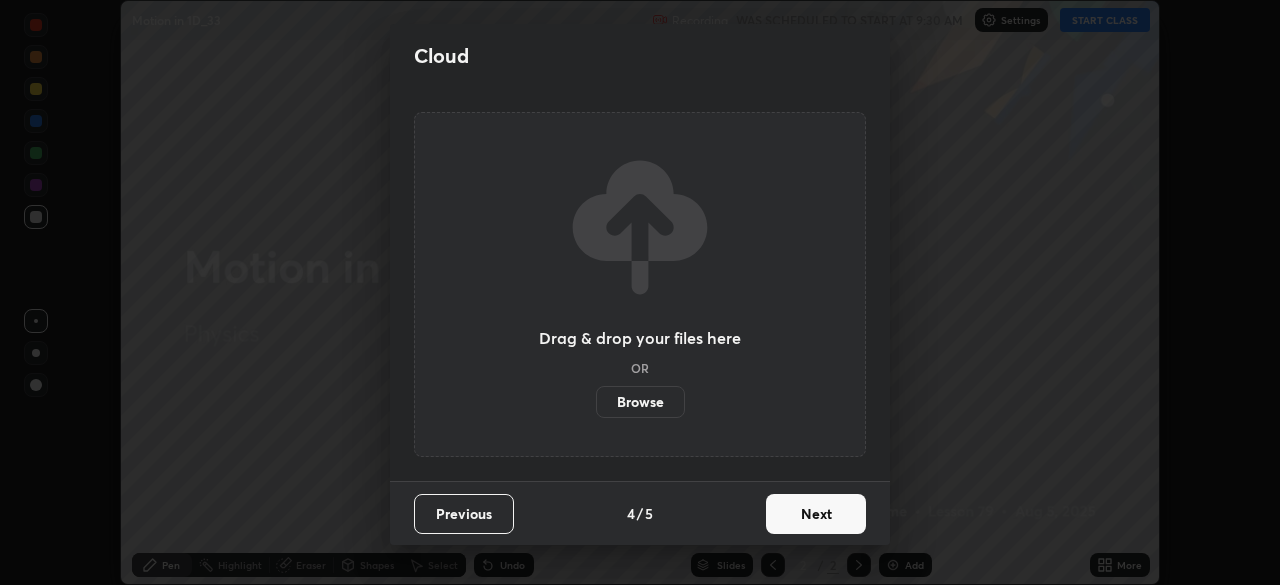 click on "Next" at bounding box center (816, 514) 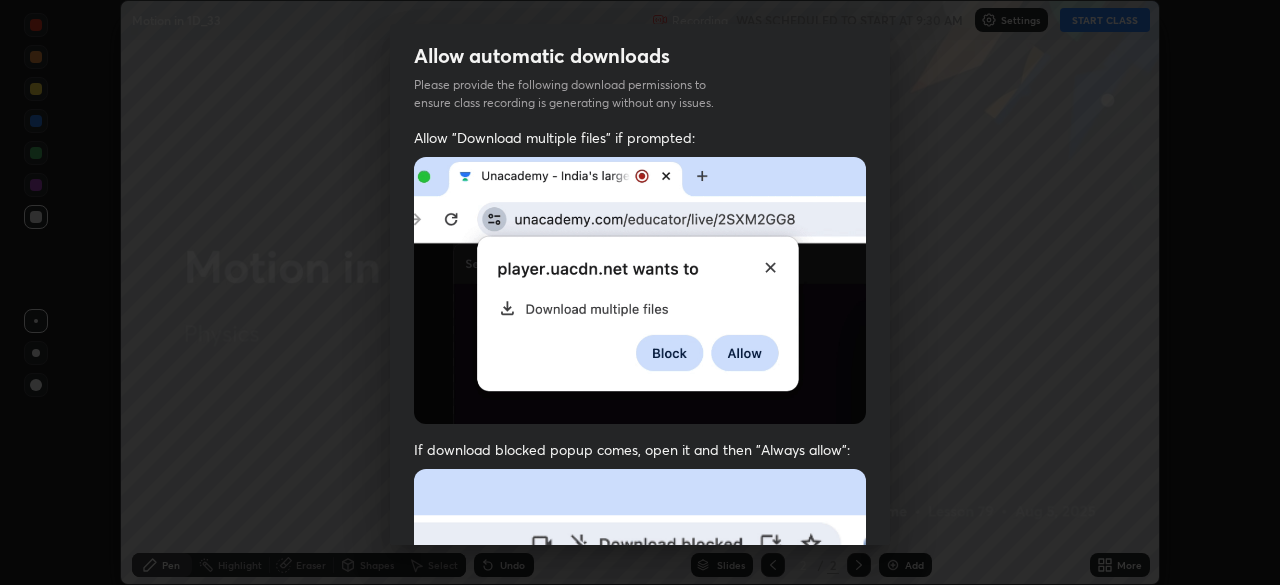 click at bounding box center [640, 687] 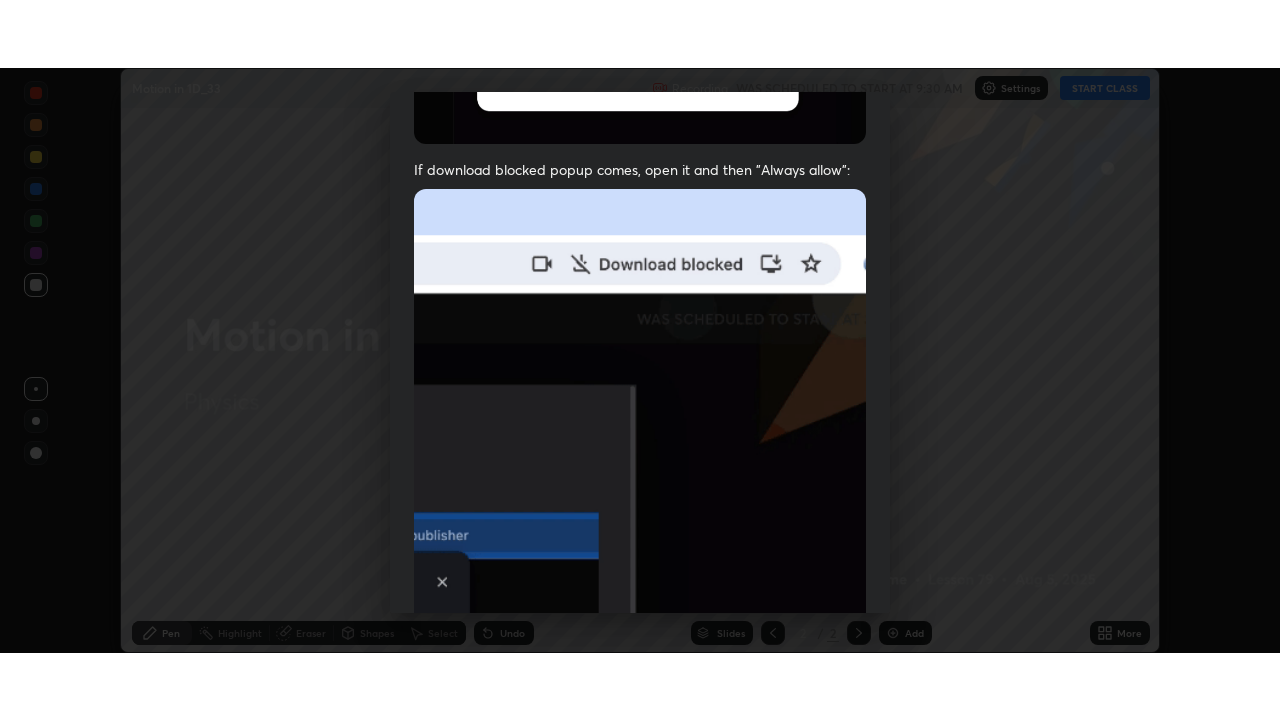 scroll, scrollTop: 478, scrollLeft: 0, axis: vertical 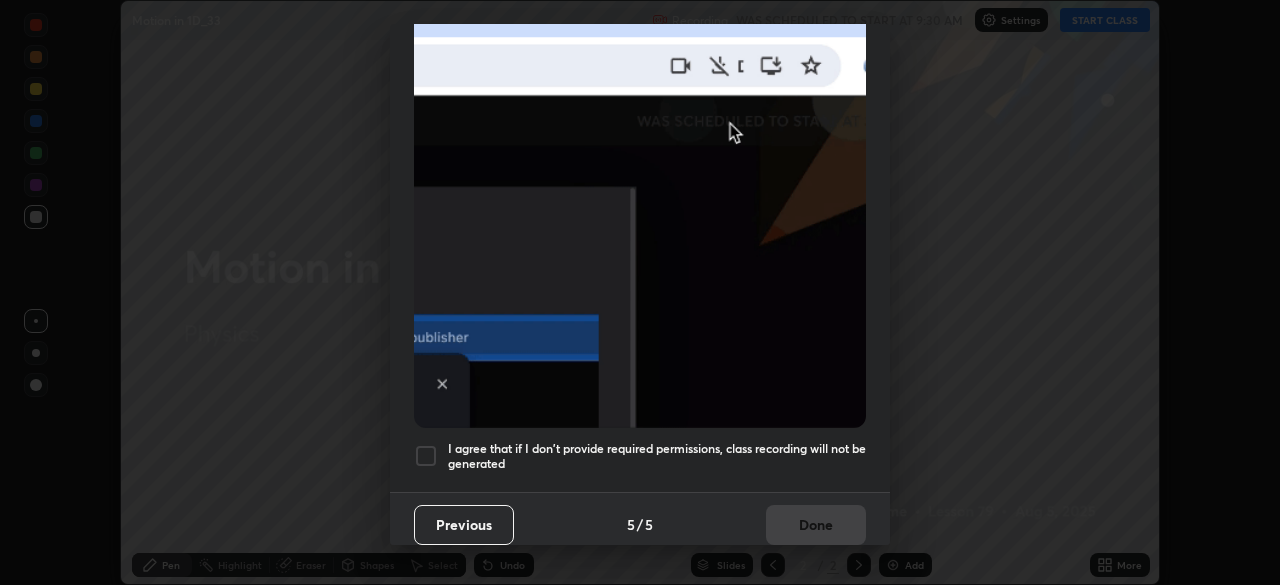 click at bounding box center [426, 456] 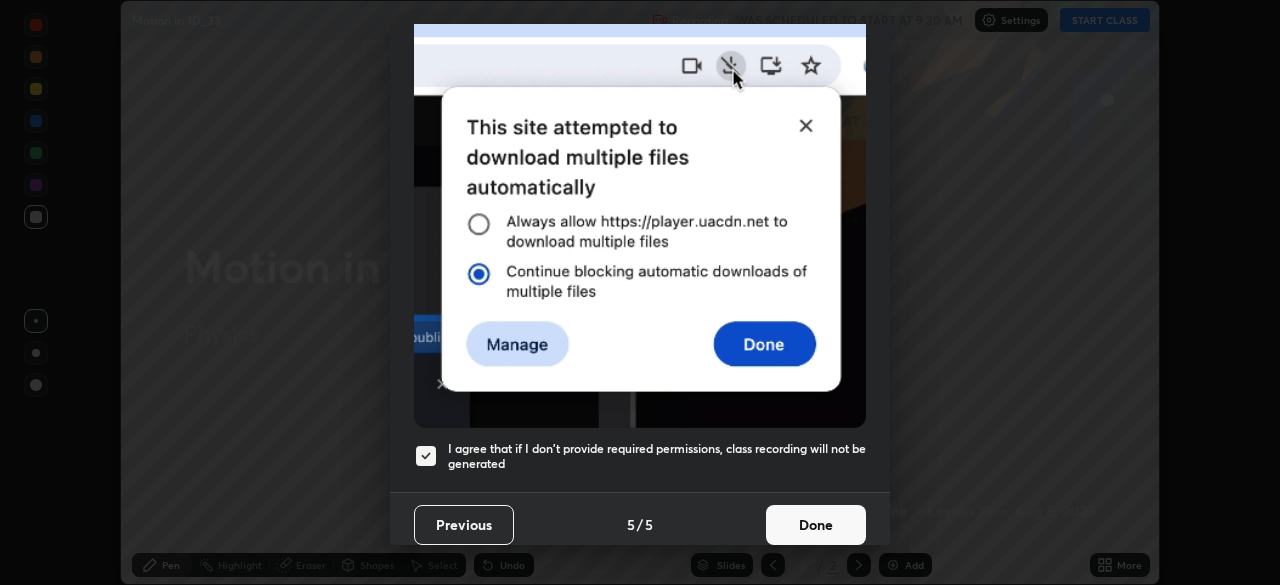 click on "Done" at bounding box center (816, 525) 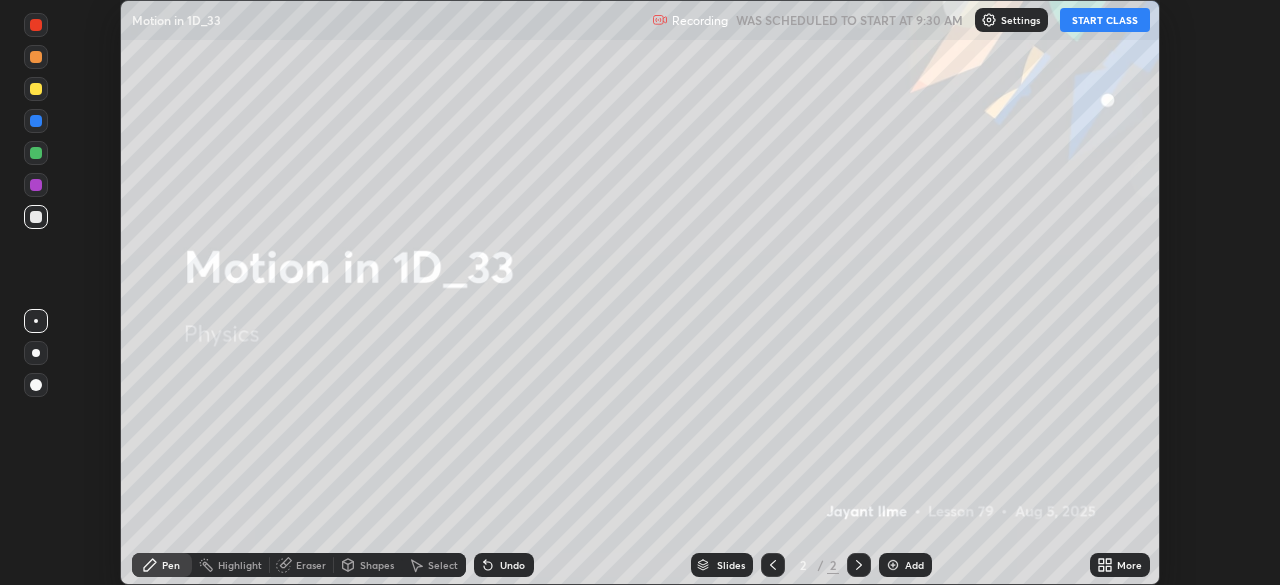 click on "START CLASS" at bounding box center [1105, 20] 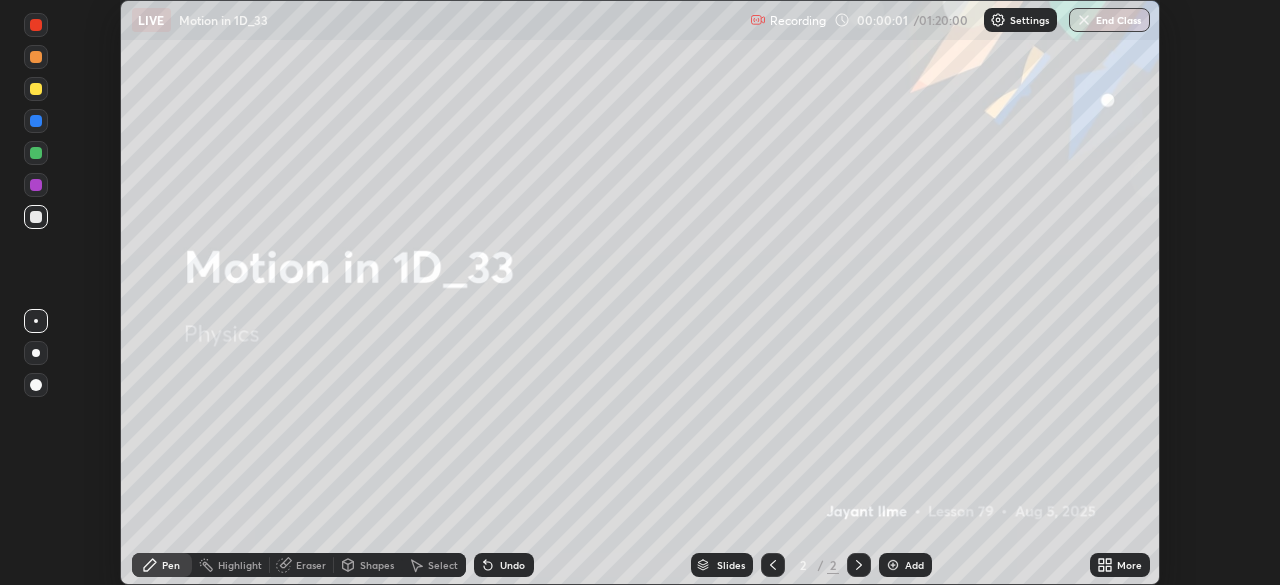 click 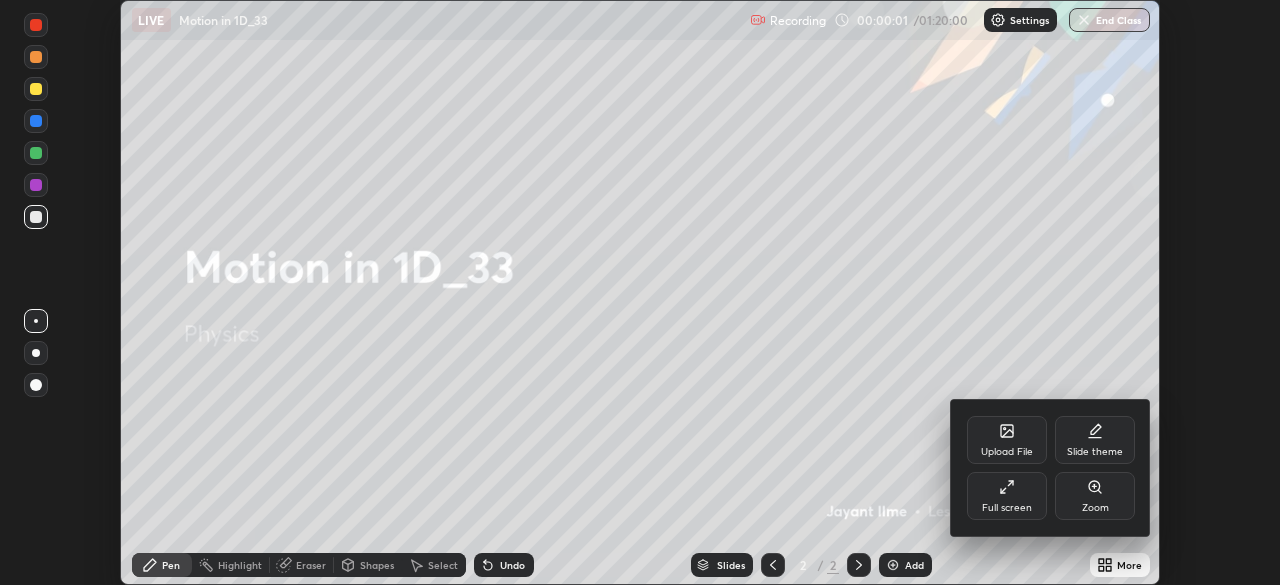 click on "Full screen" at bounding box center (1007, 496) 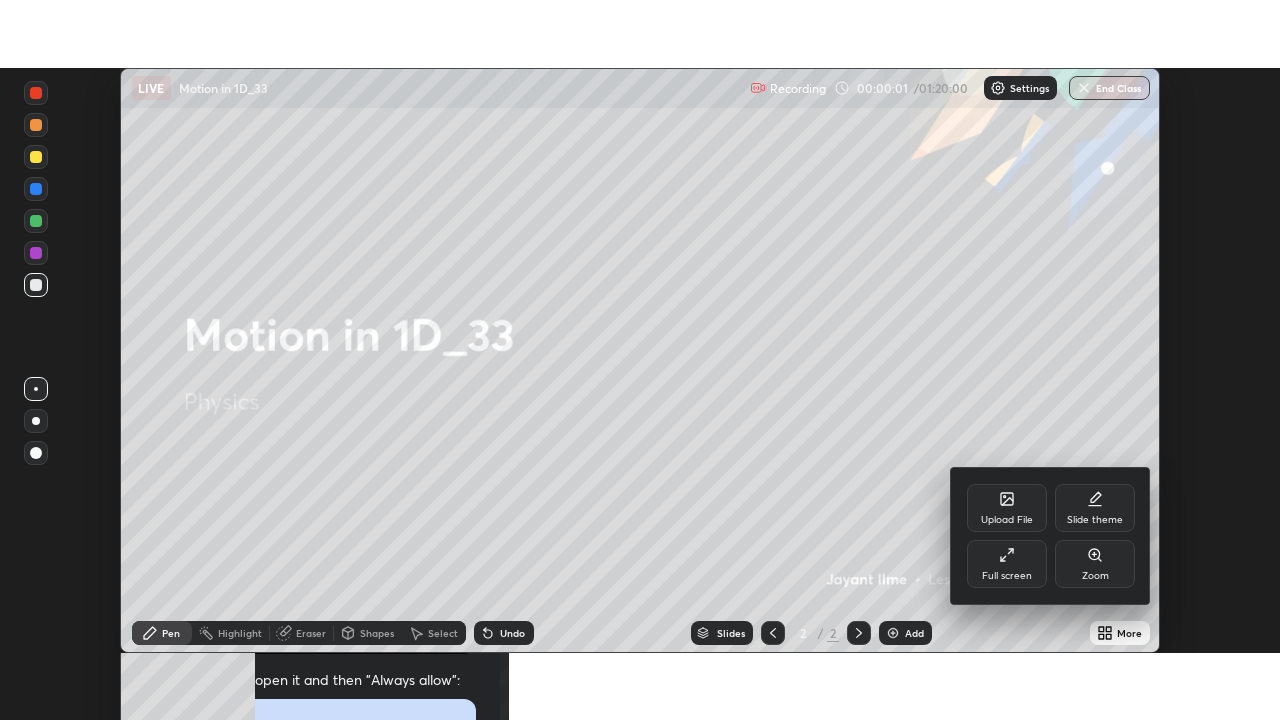 scroll, scrollTop: 99280, scrollLeft: 98720, axis: both 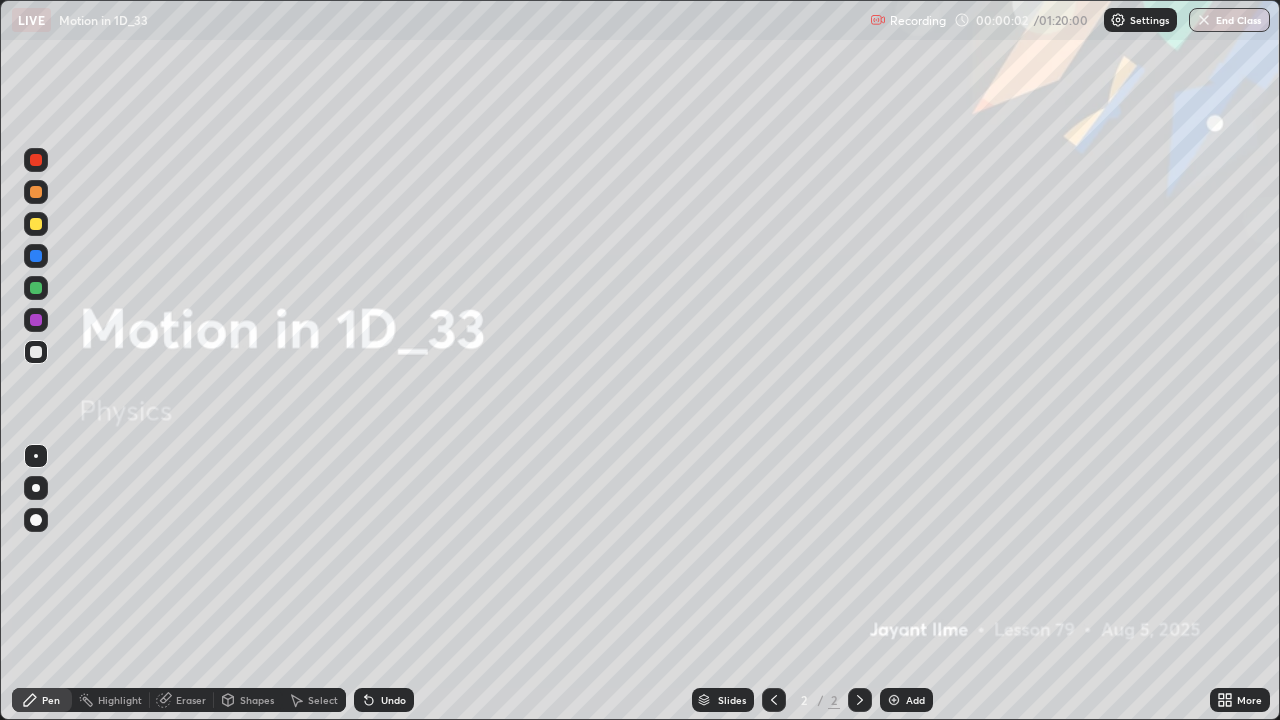click at bounding box center (894, 700) 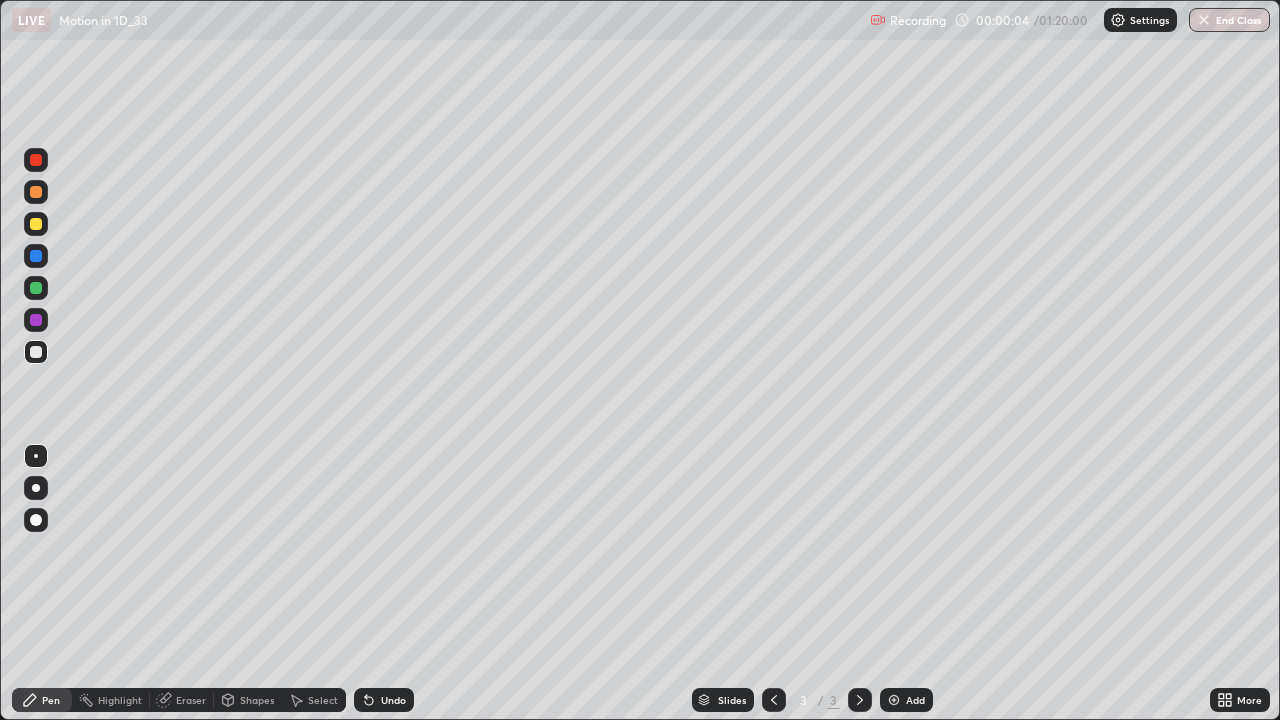 click at bounding box center [36, 520] 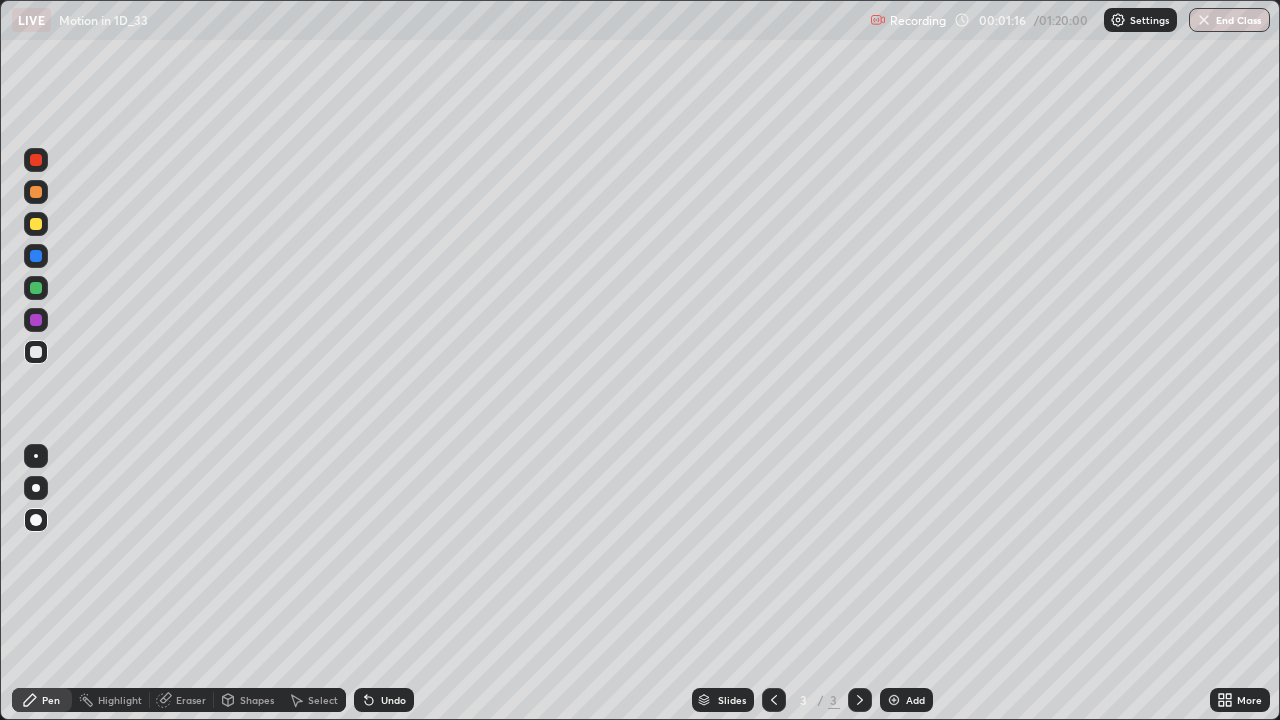 click at bounding box center (36, 224) 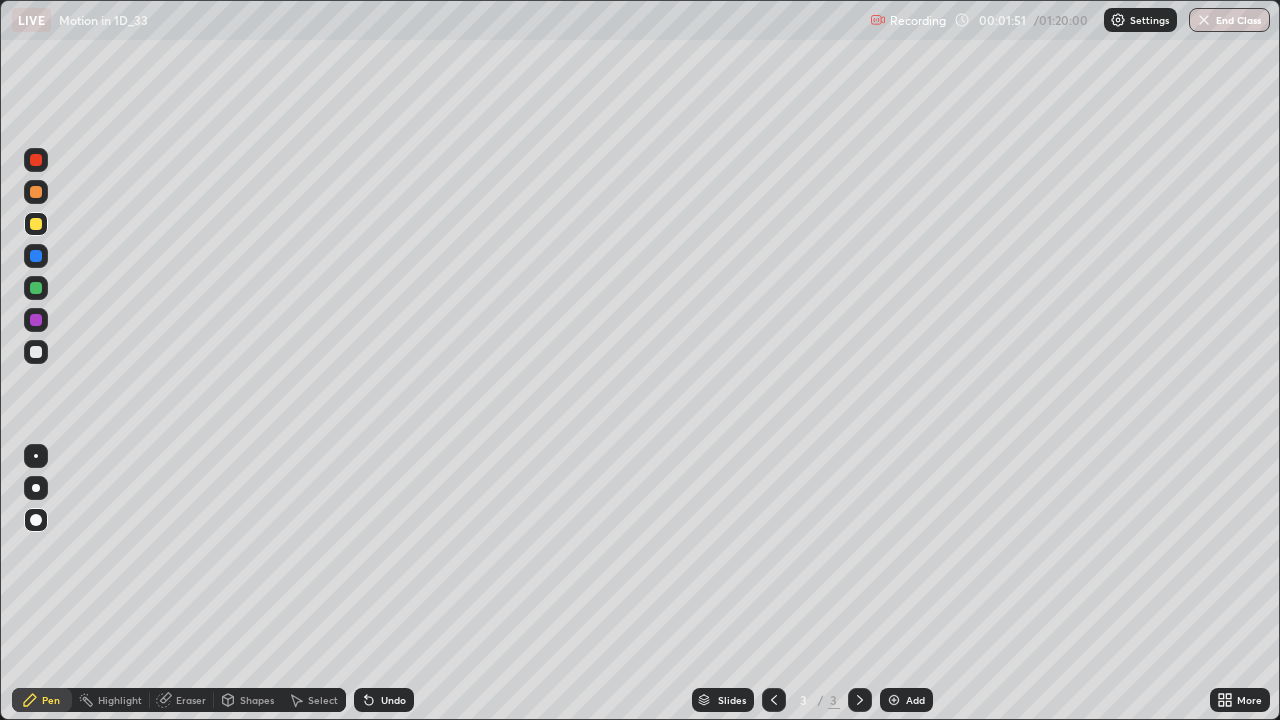 click at bounding box center [36, 352] 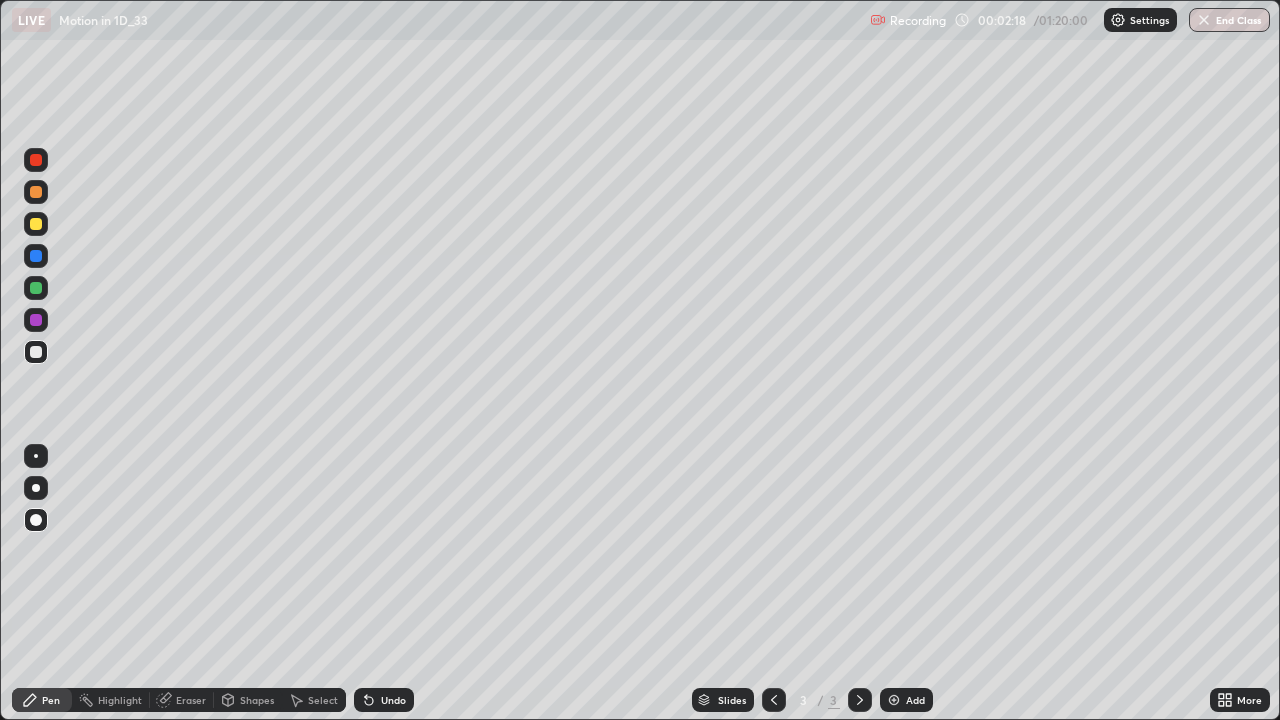 click on "Undo" at bounding box center (384, 700) 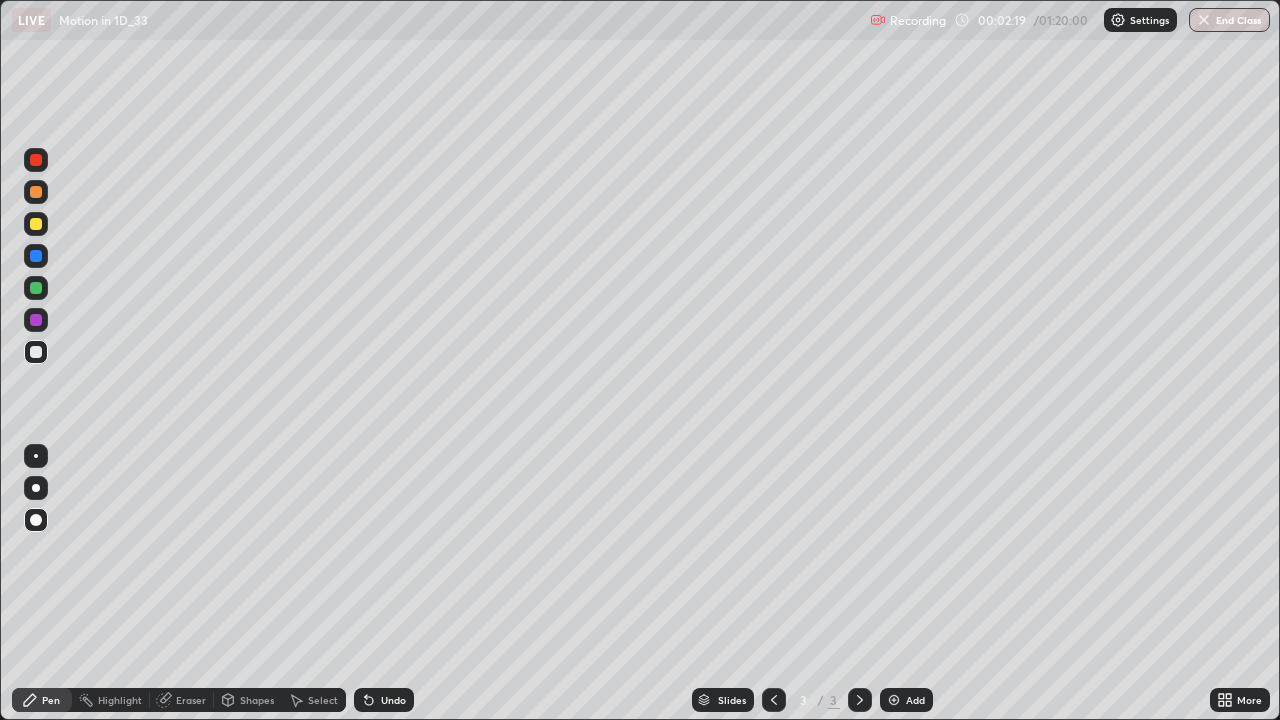 click on "Undo" at bounding box center (384, 700) 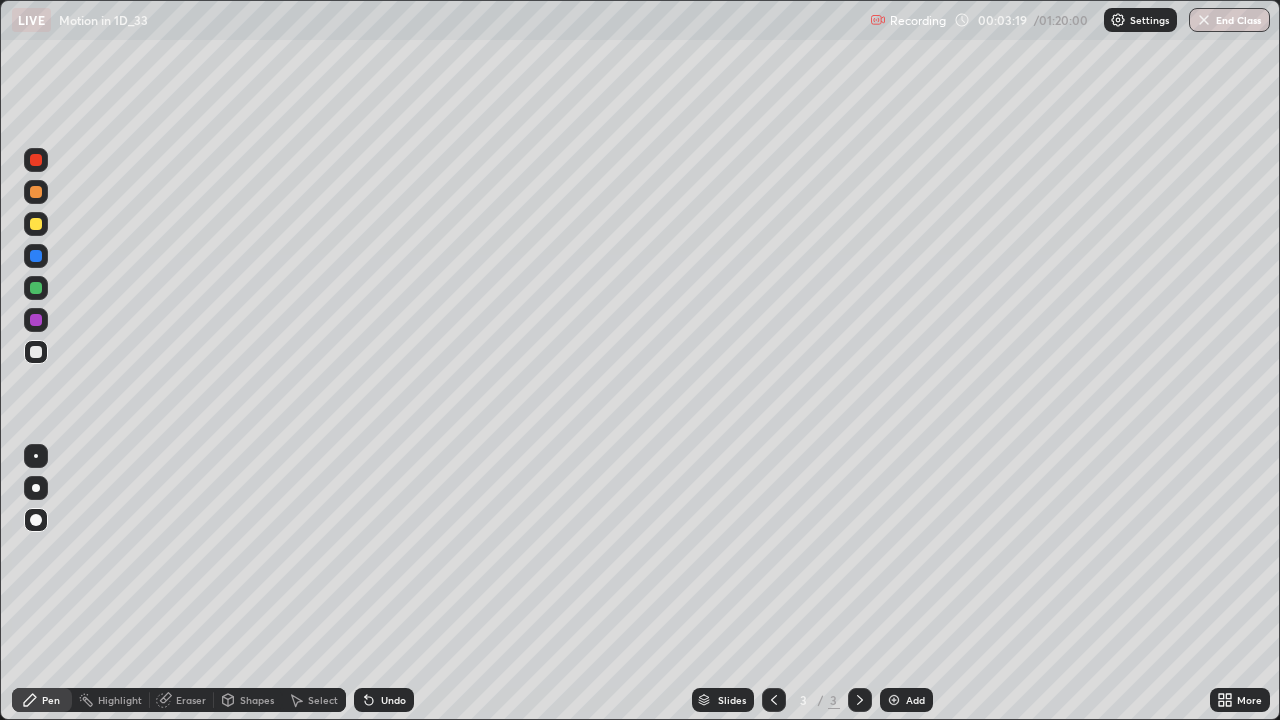 click on "Undo" at bounding box center [393, 700] 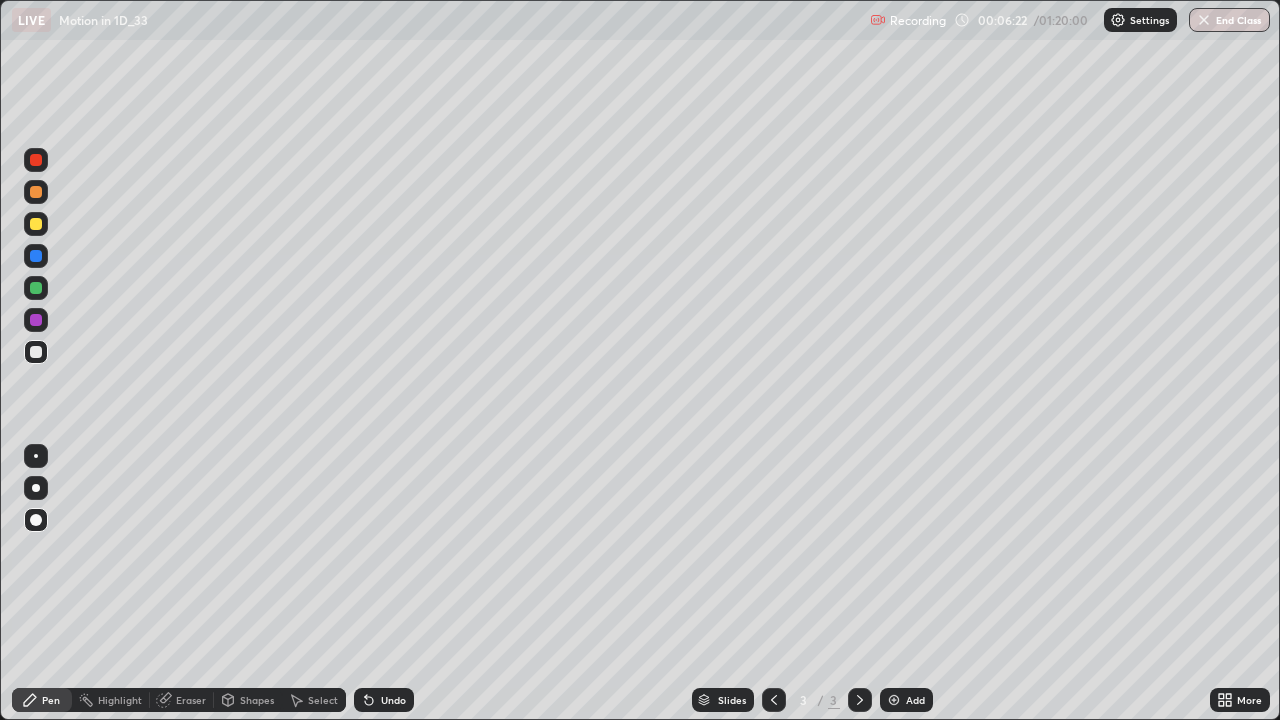 click on "Add" at bounding box center [915, 700] 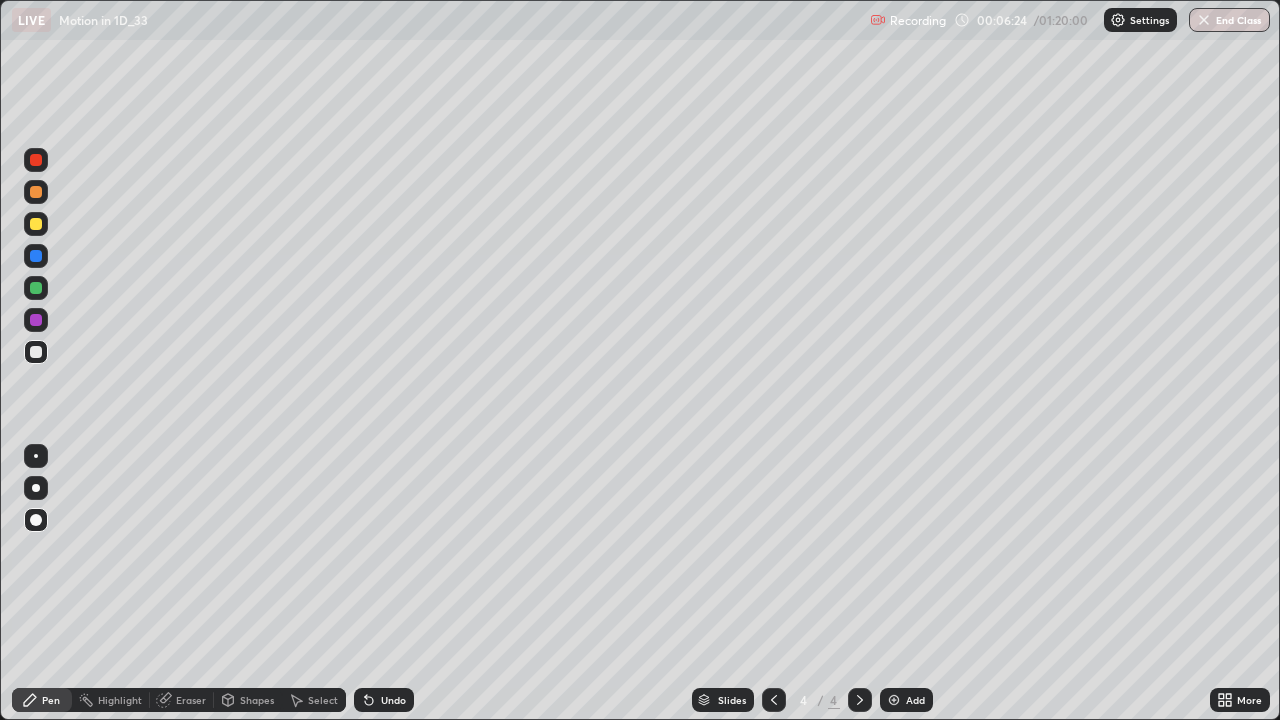 click 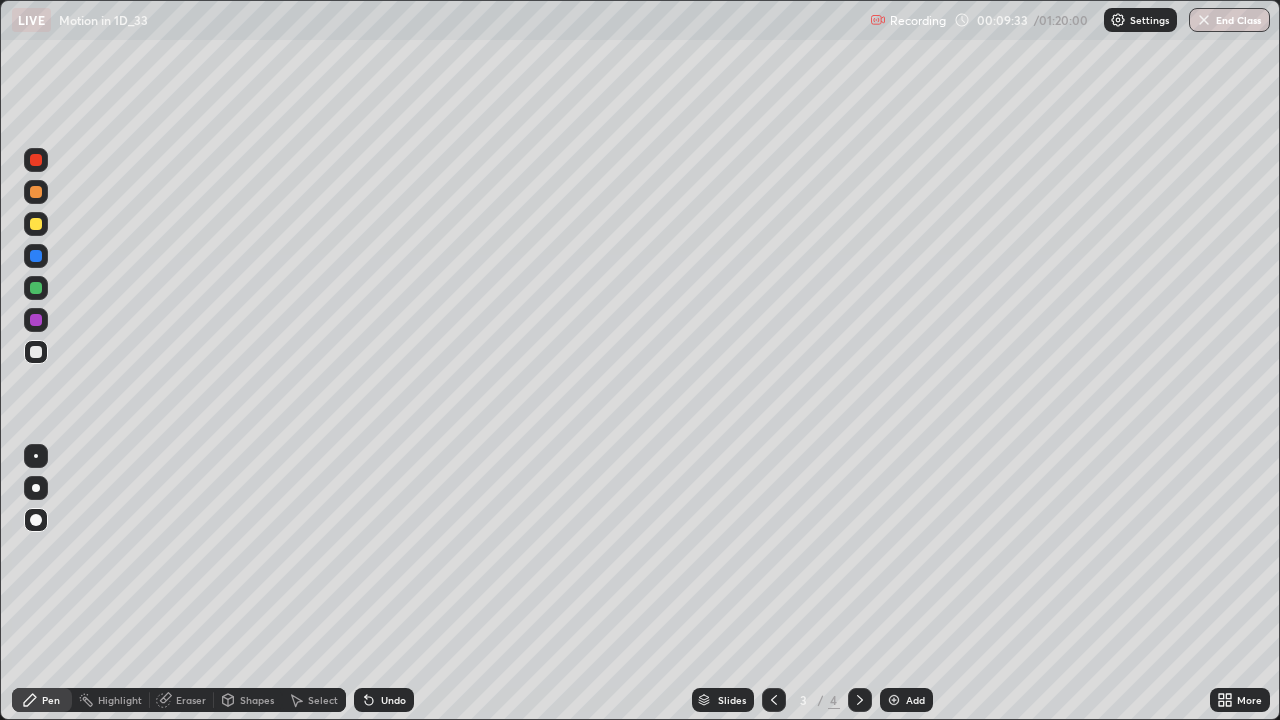 click on "Add" at bounding box center (906, 700) 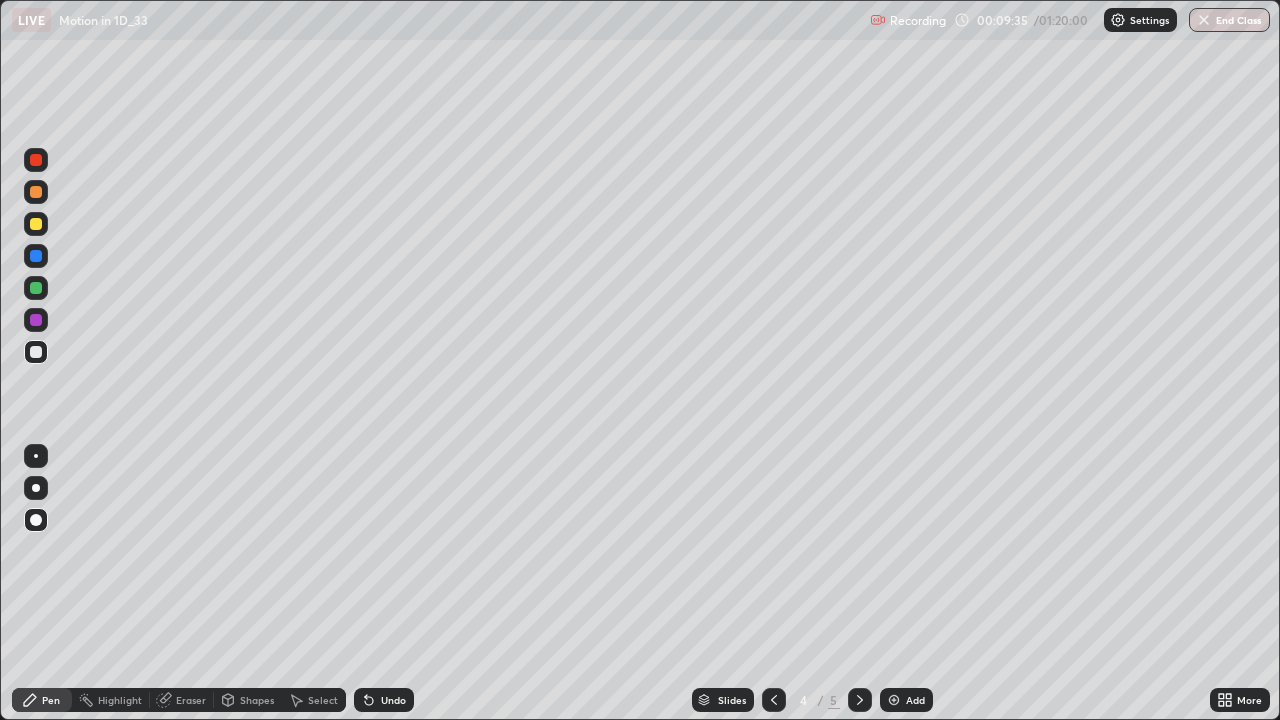 click at bounding box center [36, 288] 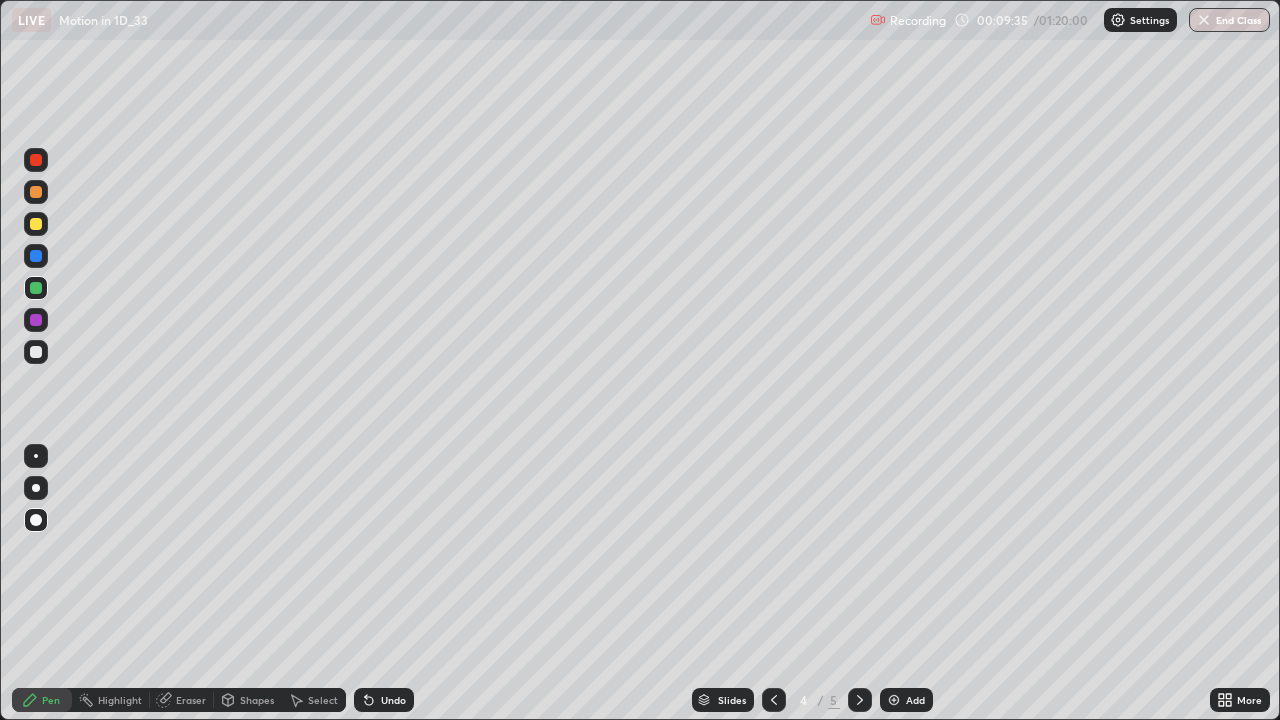 click at bounding box center (36, 224) 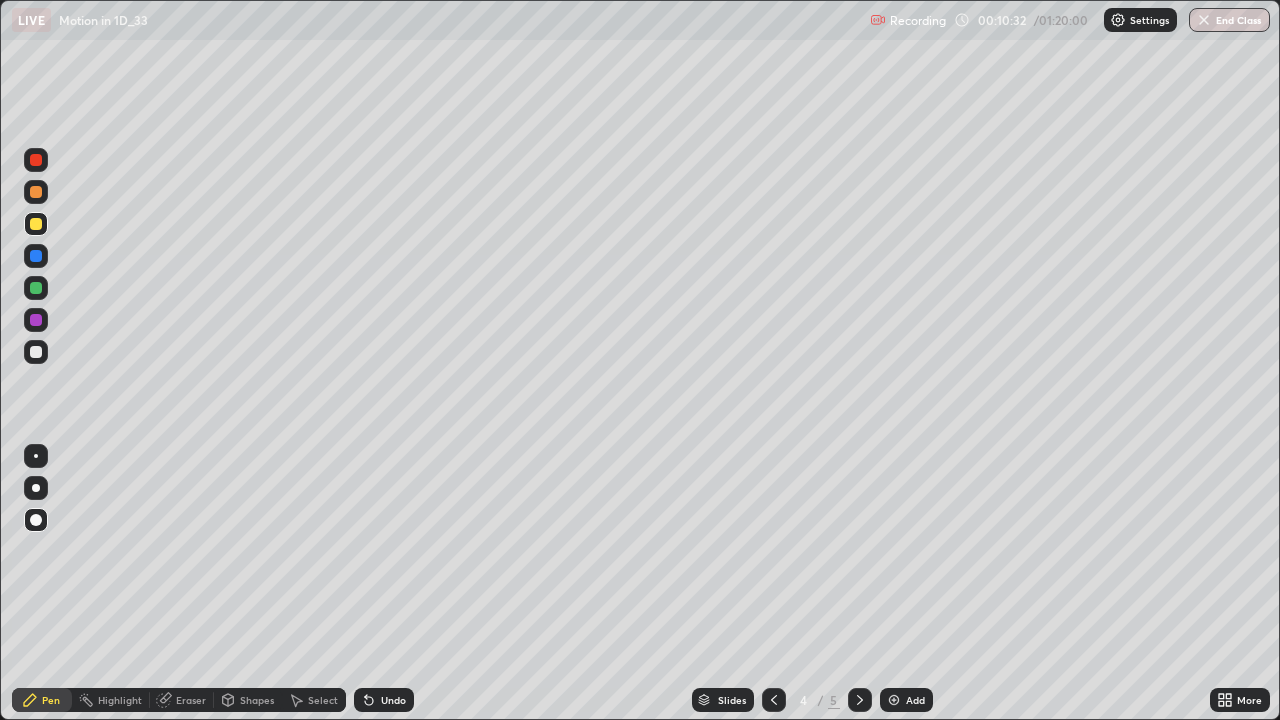 click at bounding box center (36, 352) 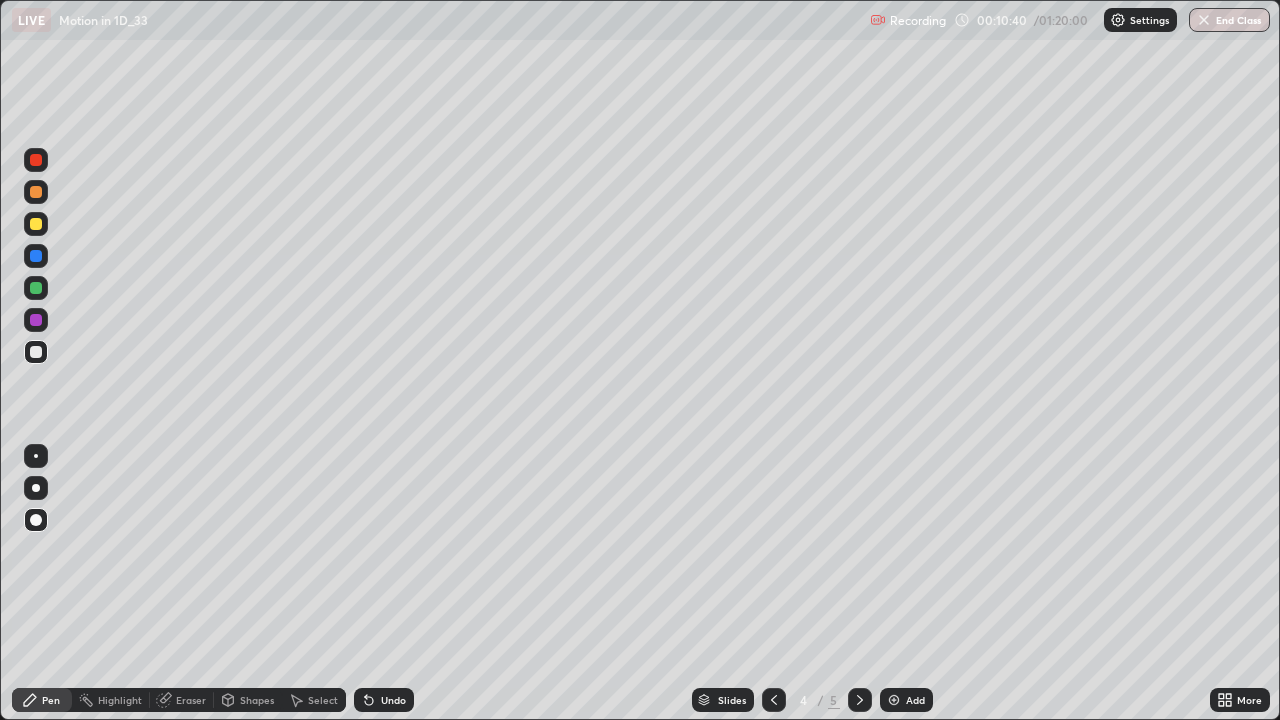 click at bounding box center [36, 352] 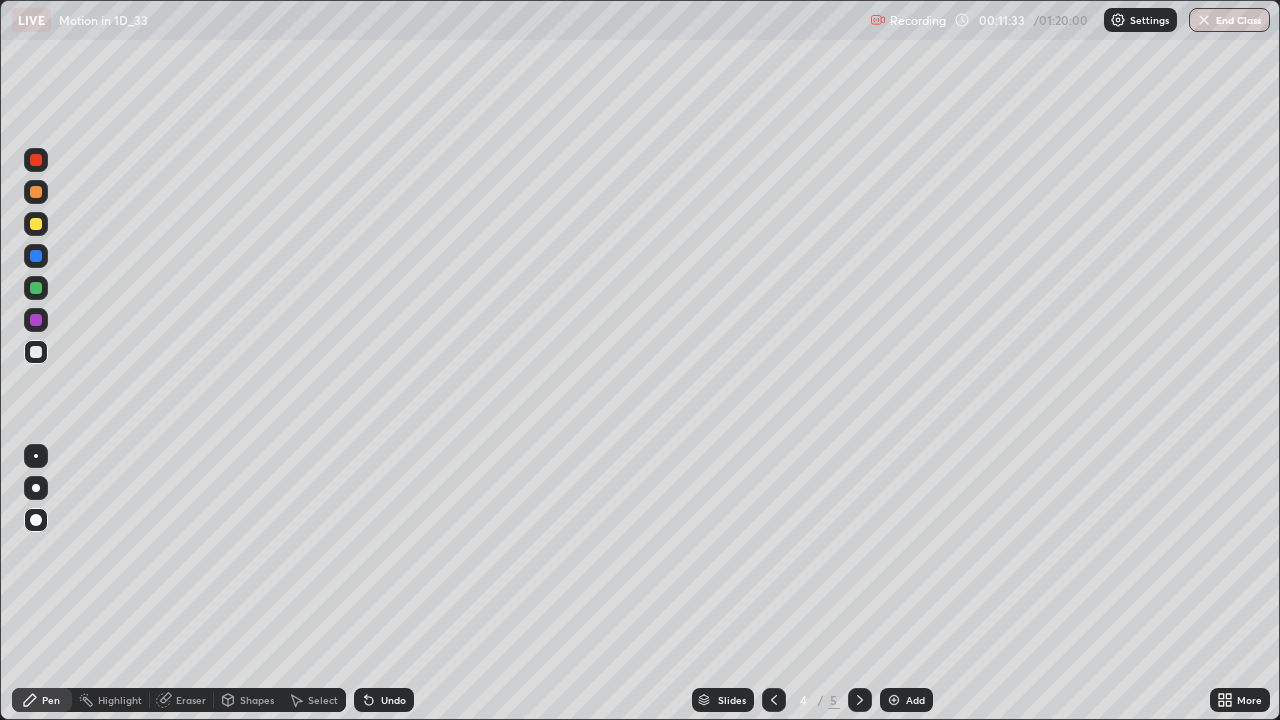 click on "Undo" at bounding box center (393, 700) 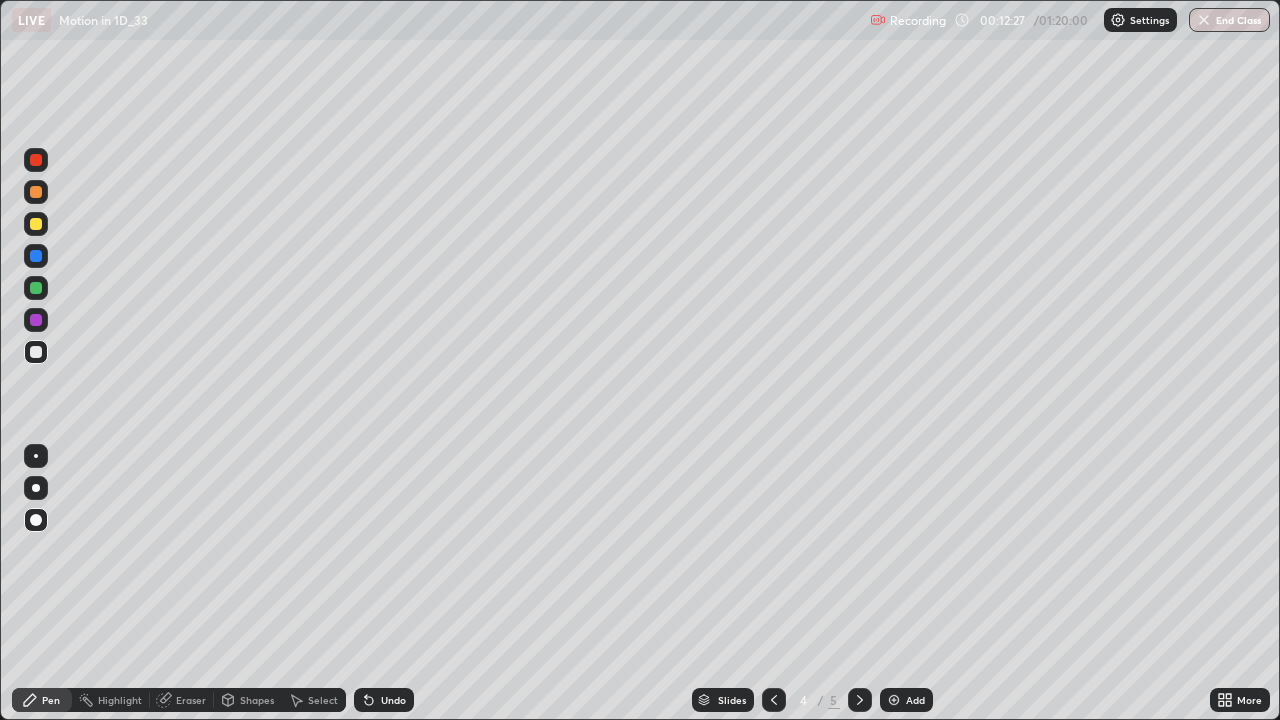 click at bounding box center (36, 352) 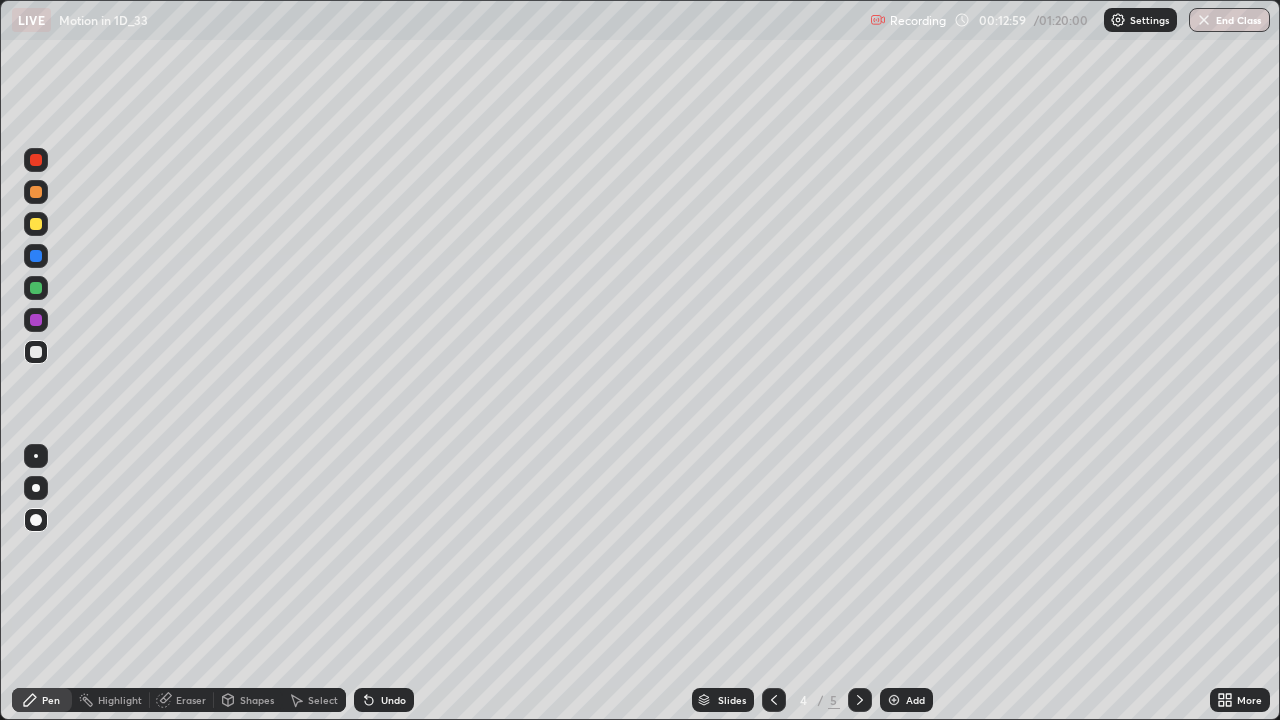 click at bounding box center [36, 288] 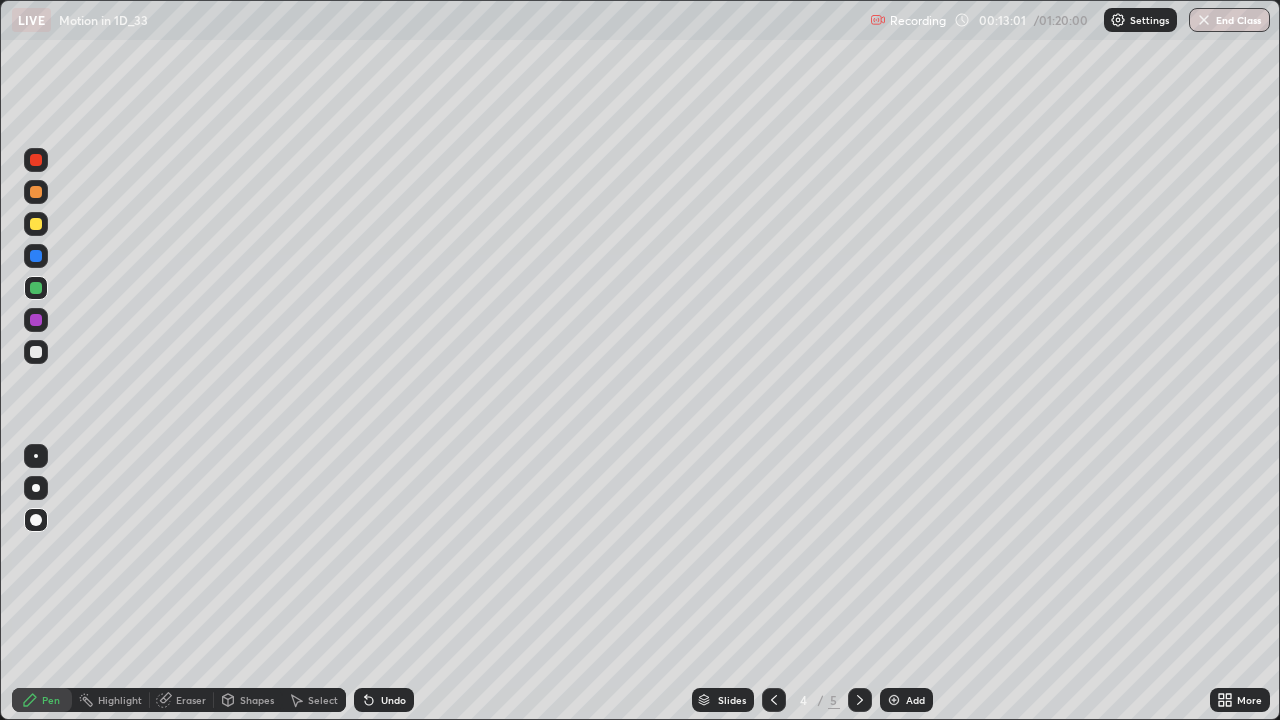 click at bounding box center (36, 224) 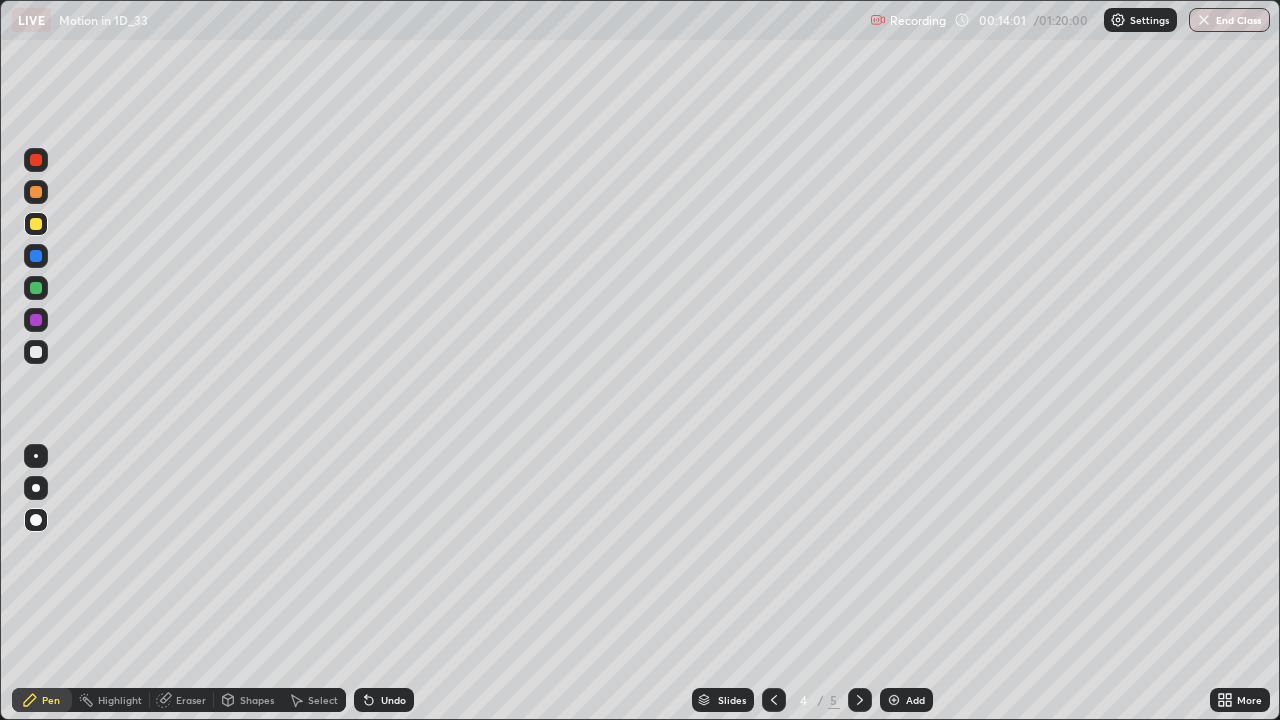click at bounding box center [36, 160] 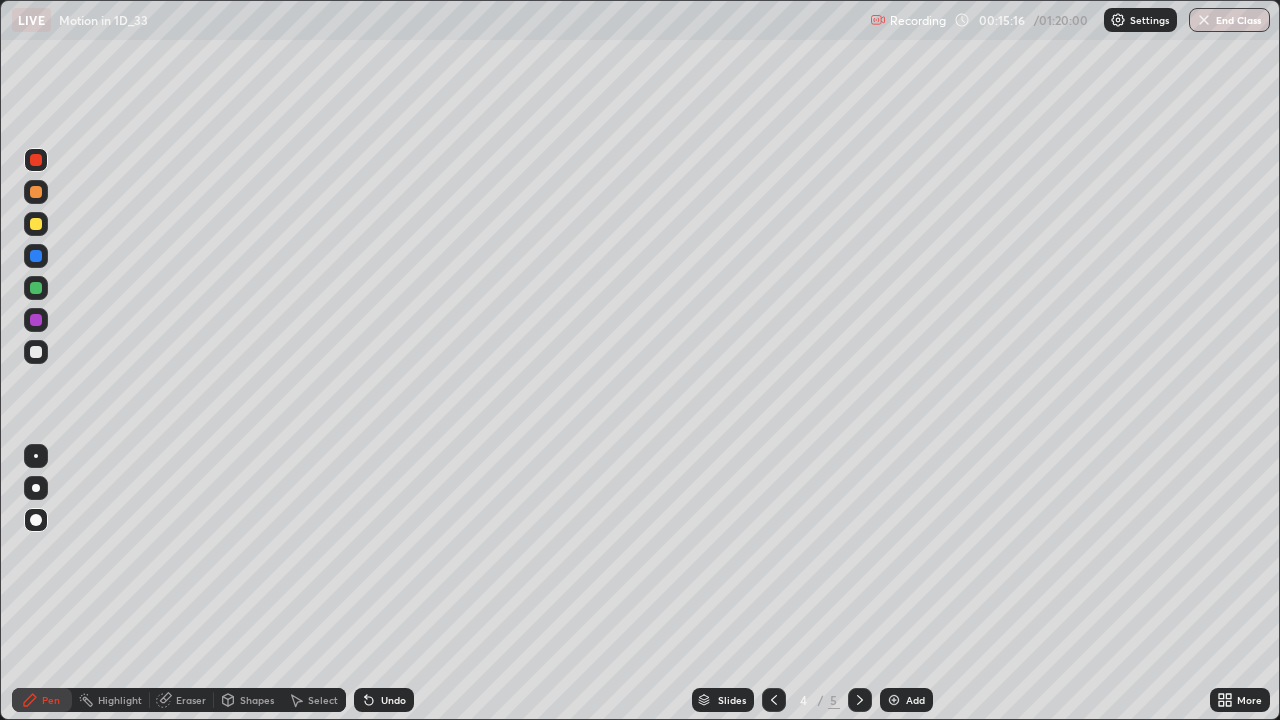 click at bounding box center (36, 352) 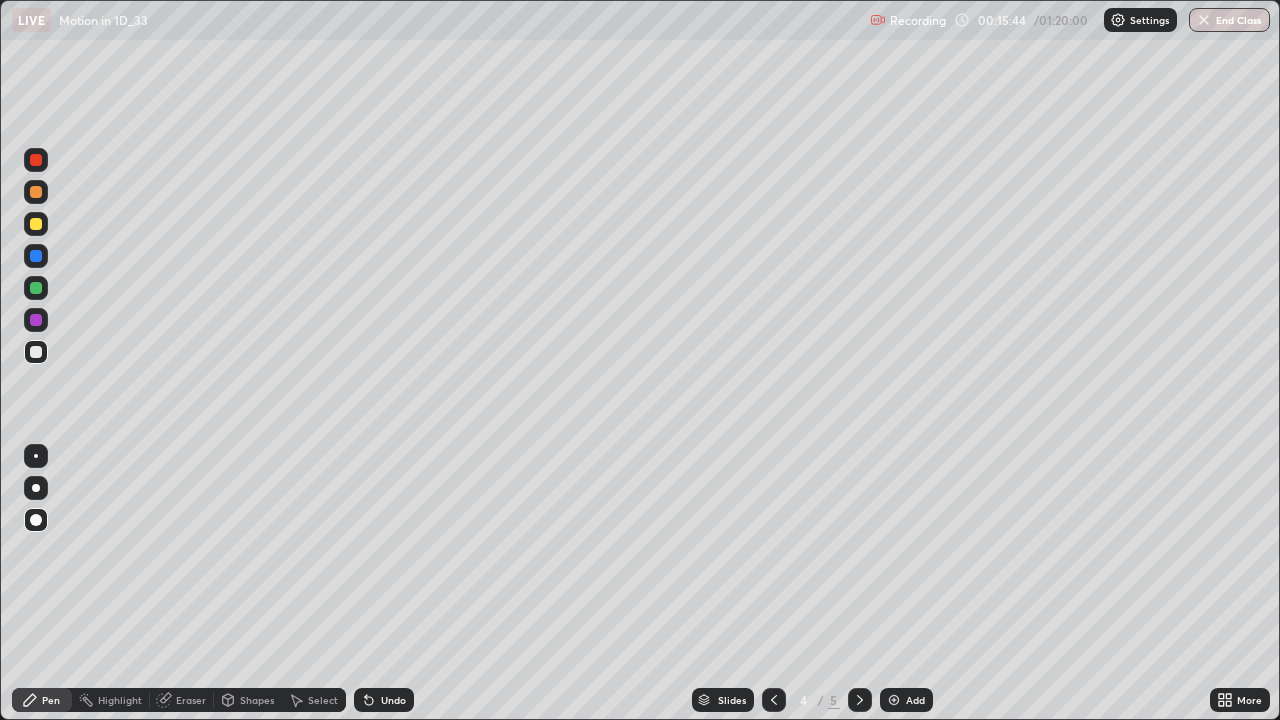 click at bounding box center (36, 288) 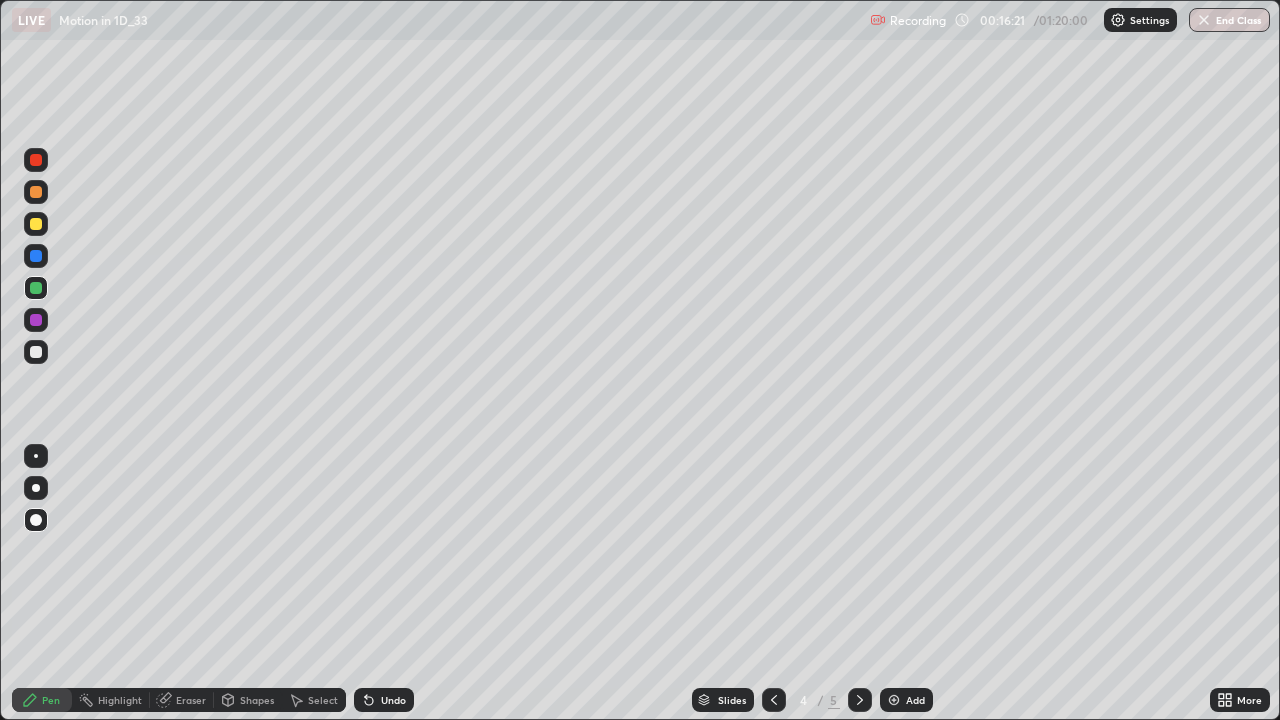 click on "Eraser" at bounding box center [191, 700] 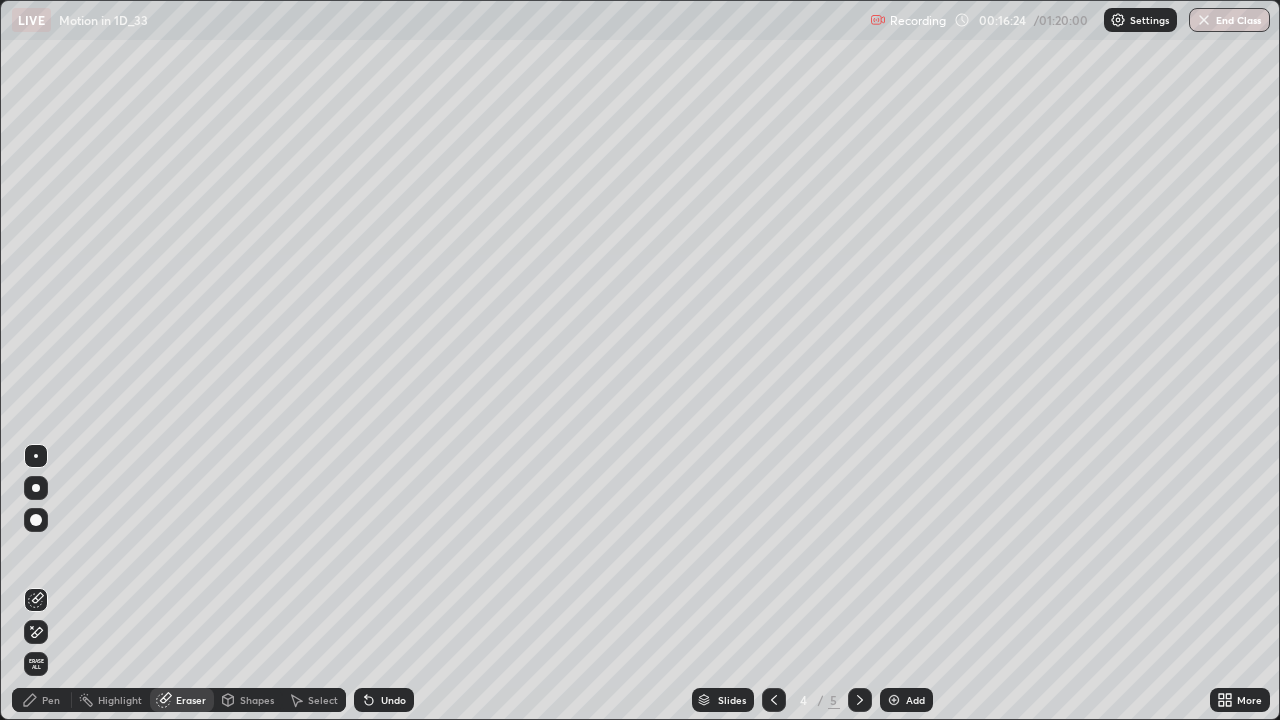 click 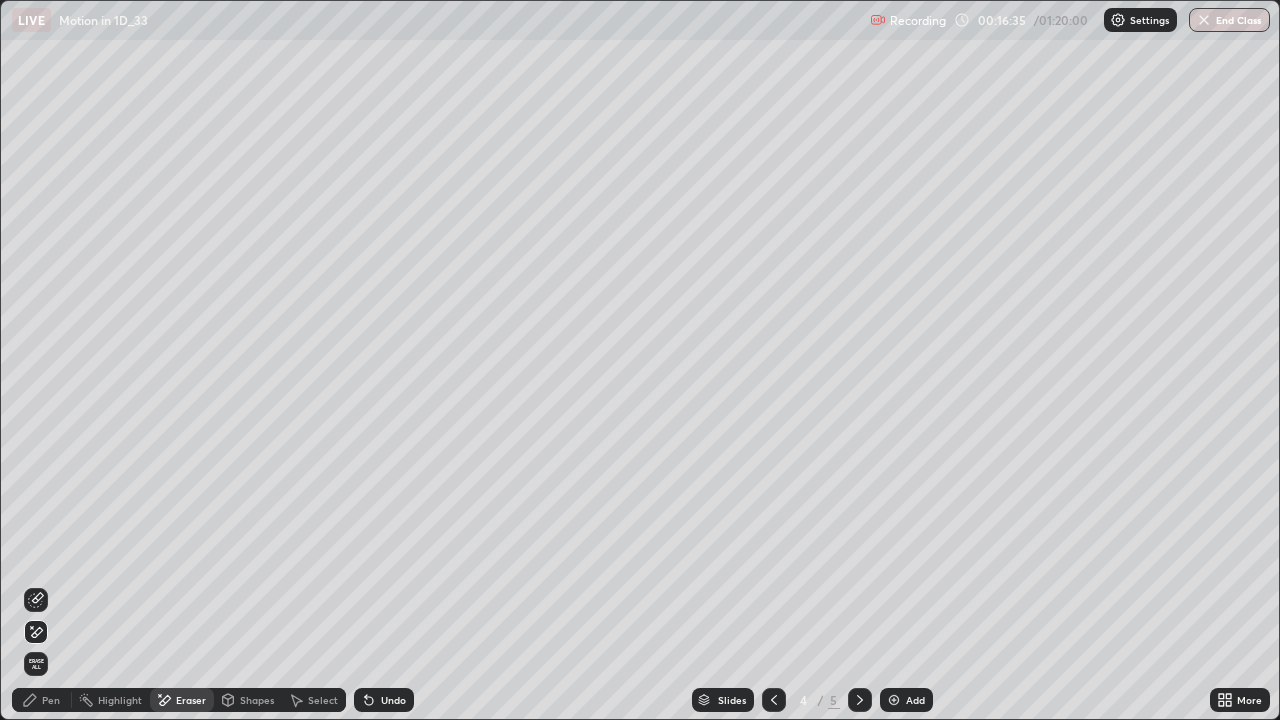 click on "Pen" at bounding box center [42, 700] 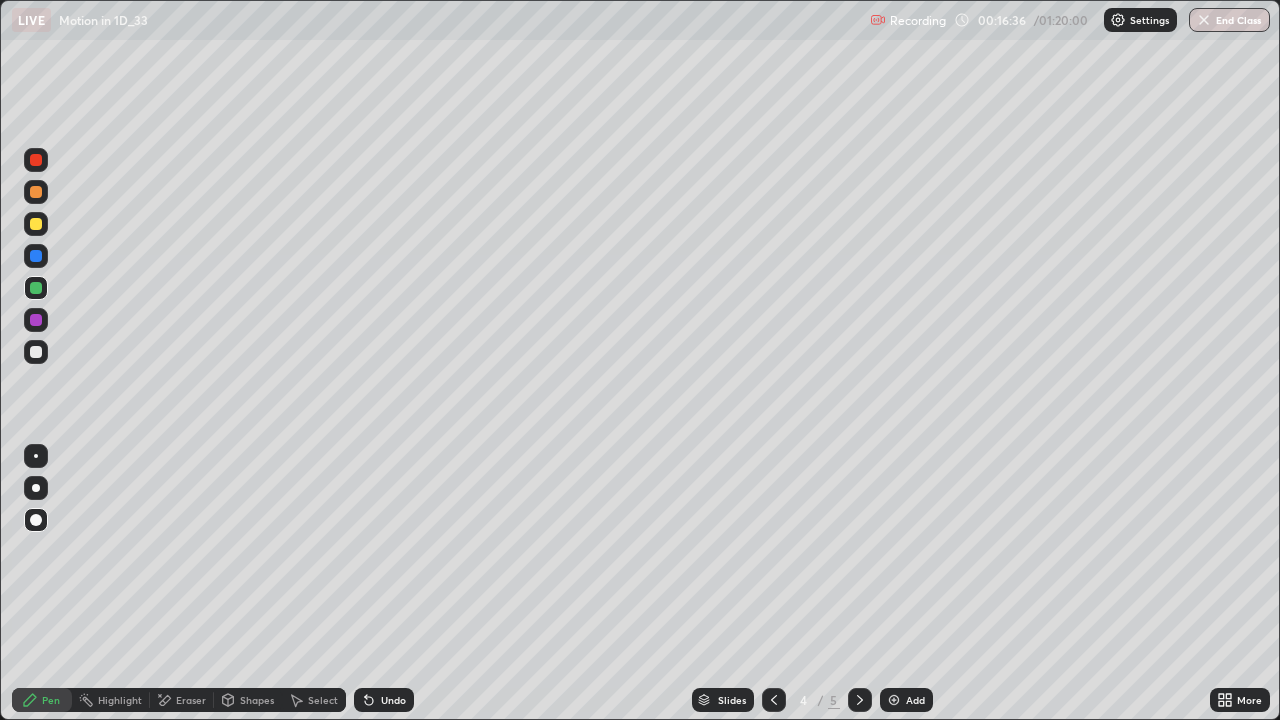 click at bounding box center [36, 160] 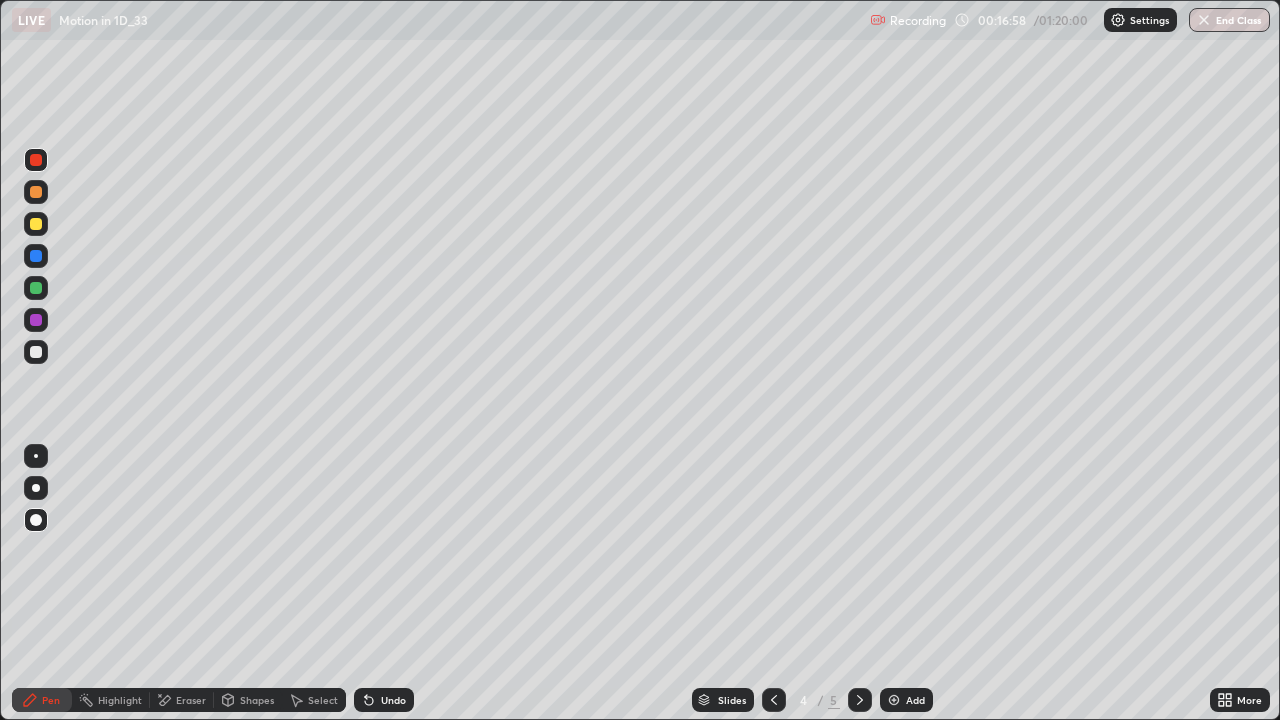 click at bounding box center (36, 352) 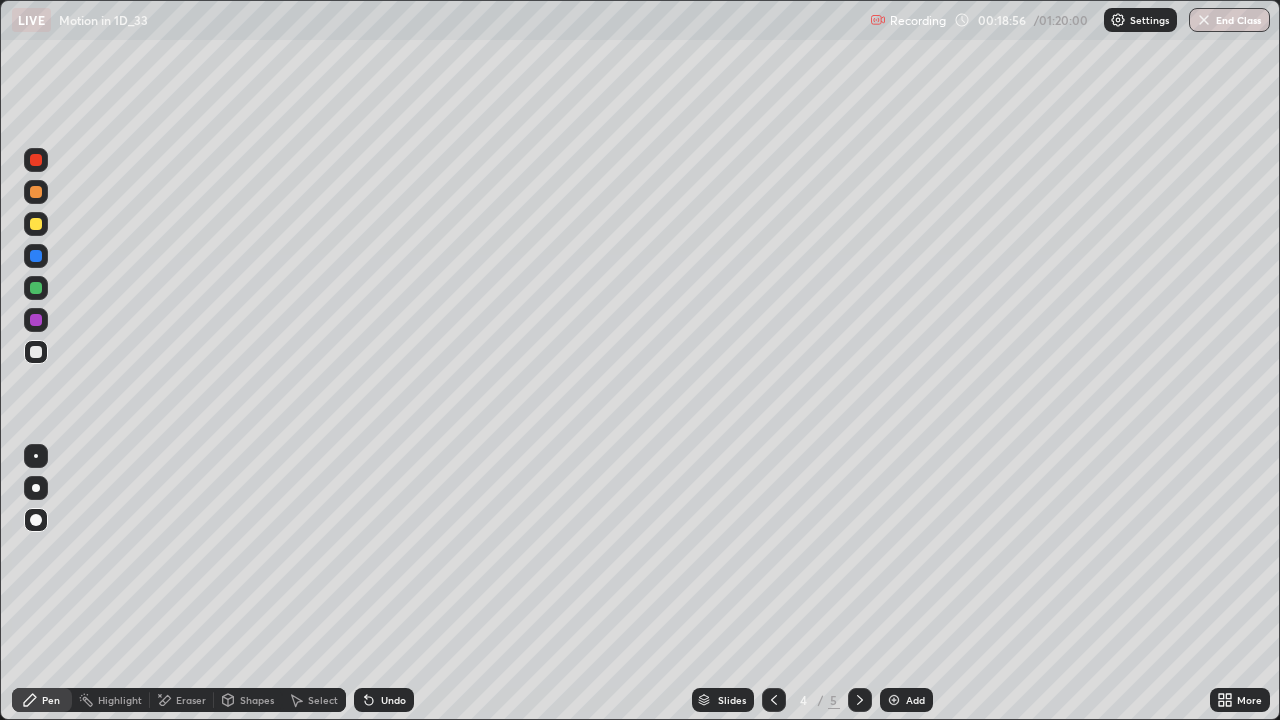 click 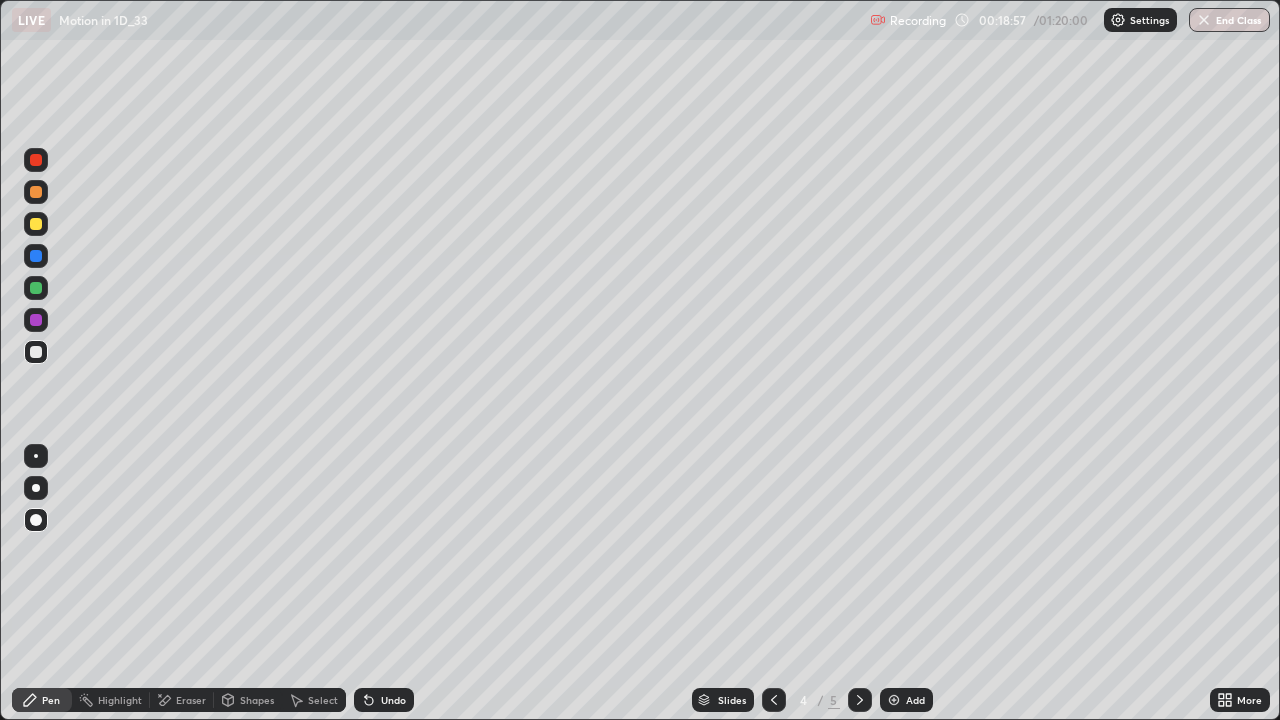 click 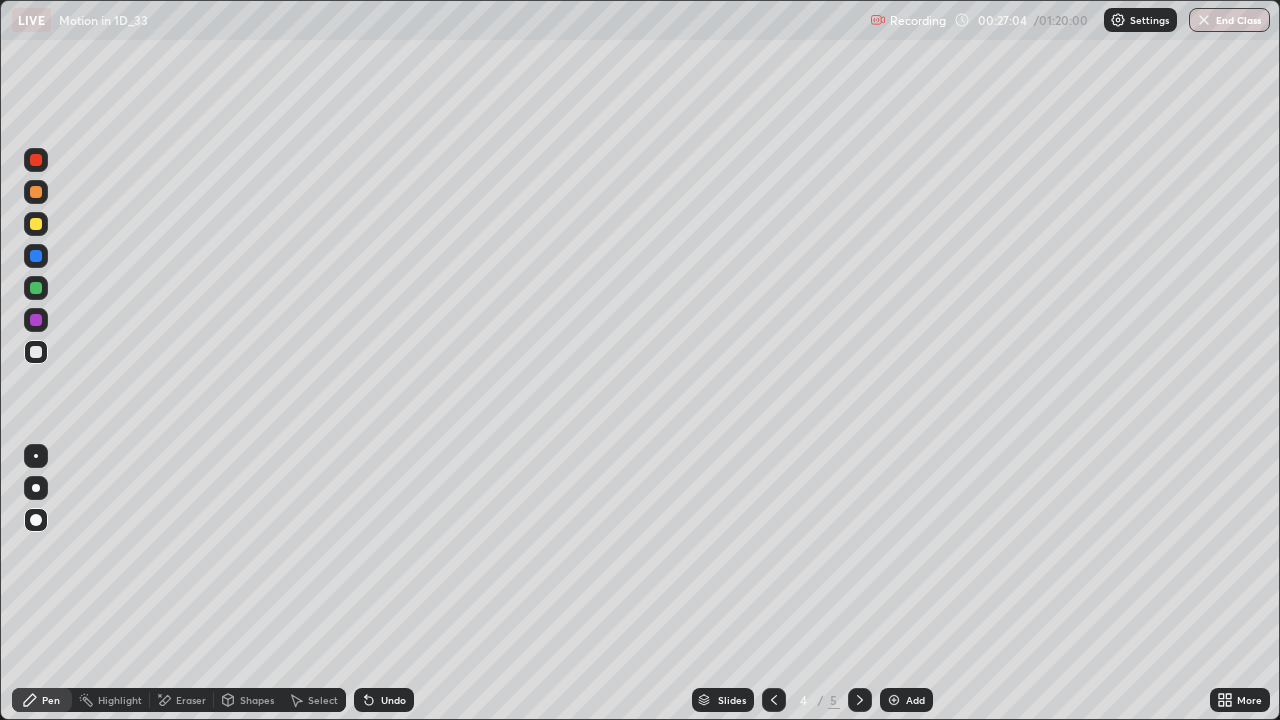 click on "Eraser" at bounding box center [182, 700] 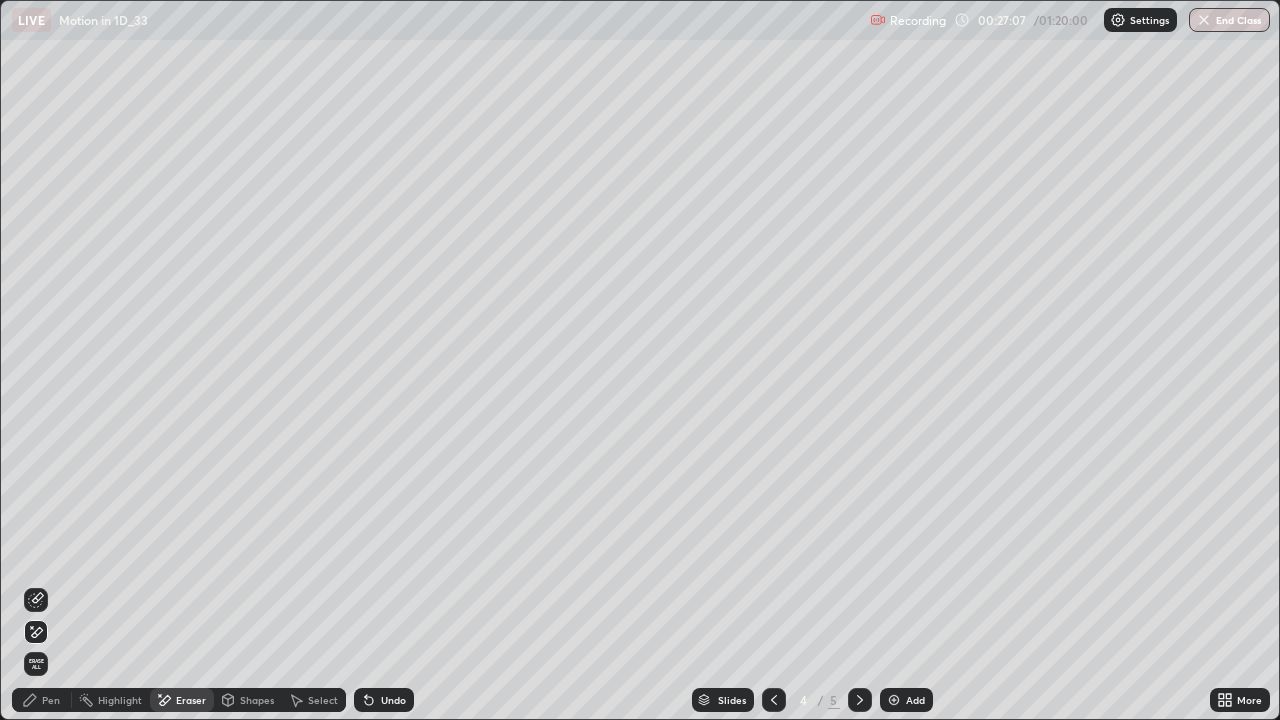 click on "Pen" at bounding box center (42, 700) 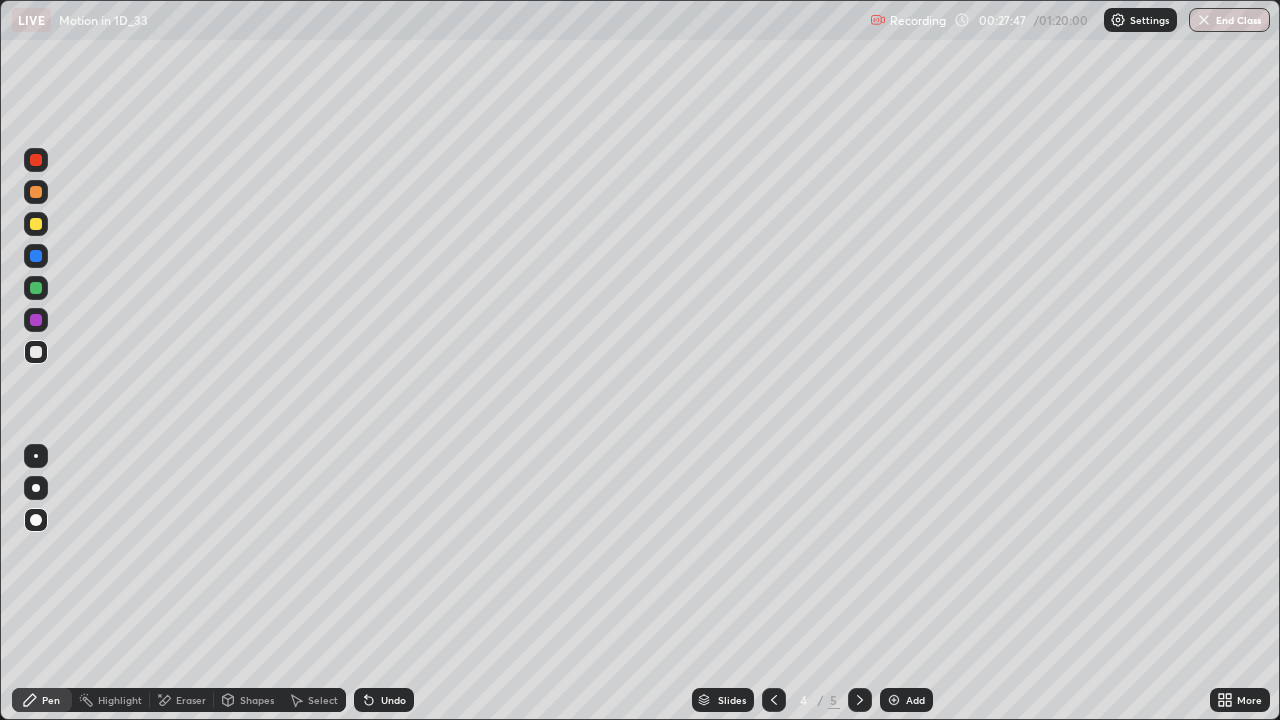 click at bounding box center (36, 288) 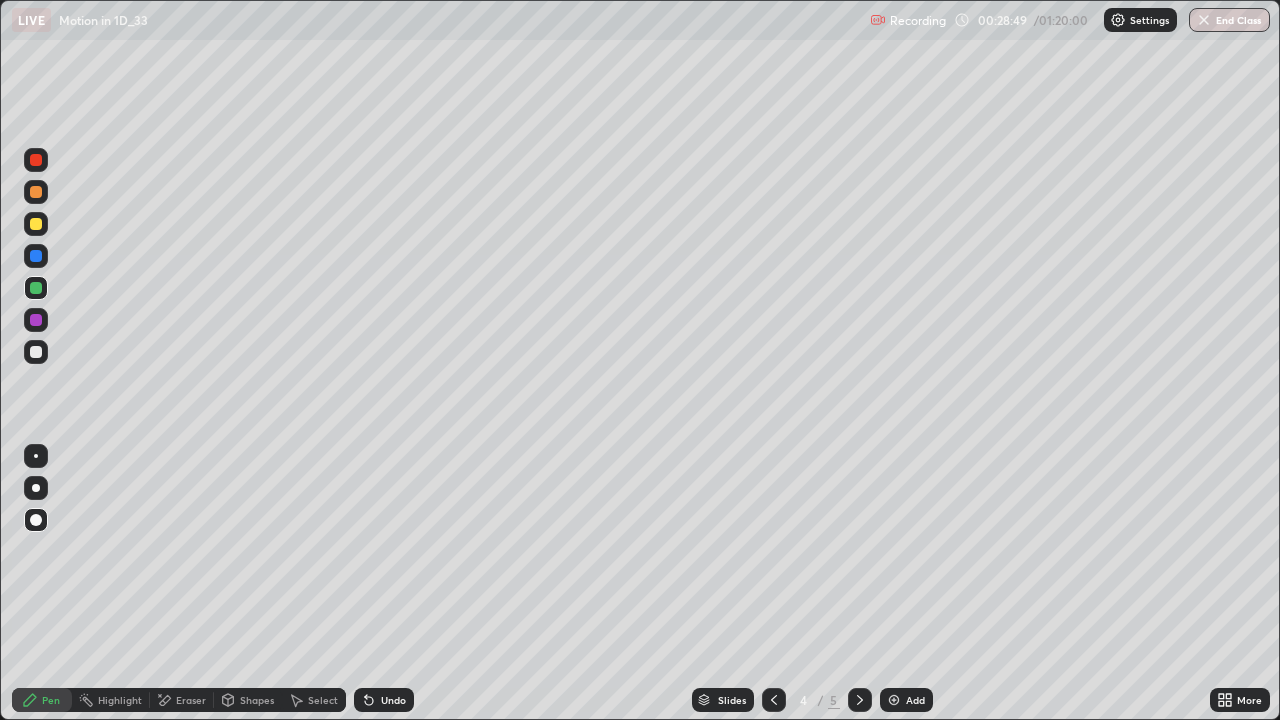 click at bounding box center (36, 352) 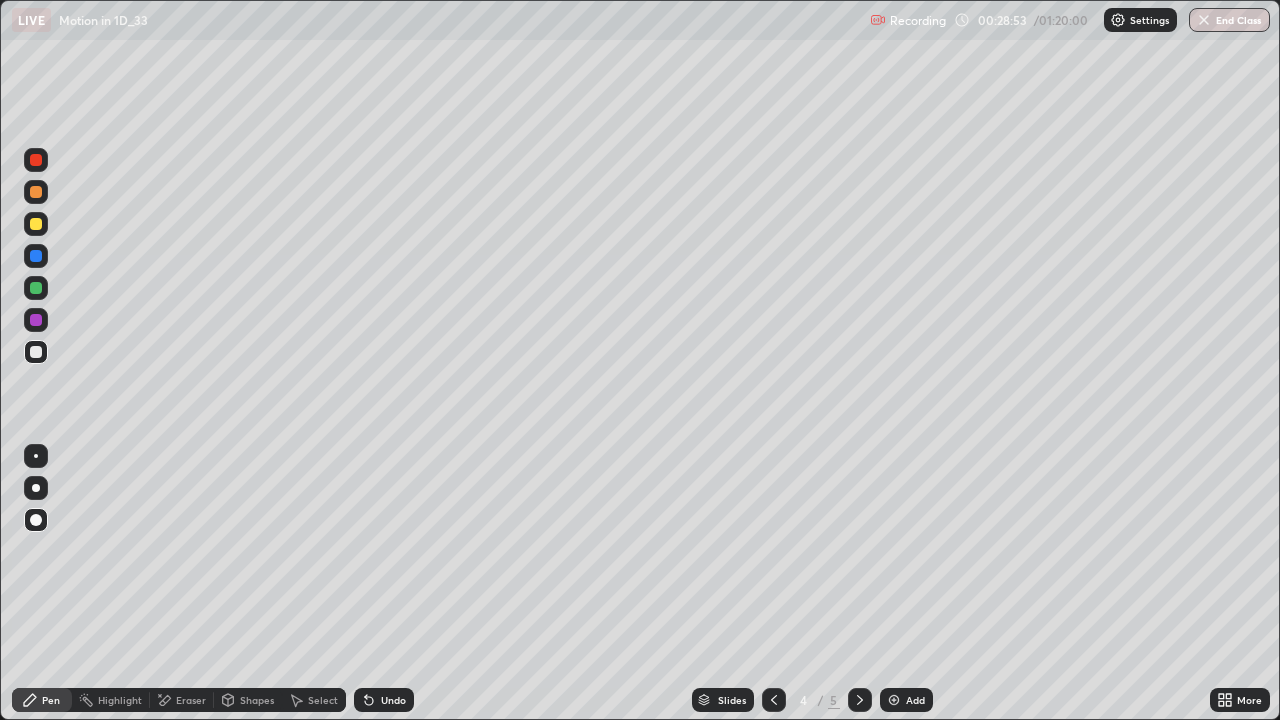 click on "LIVE Motion in 1D_33 Recording 00:28:53 /  01:20:00 Settings End Class" at bounding box center (640, 20) 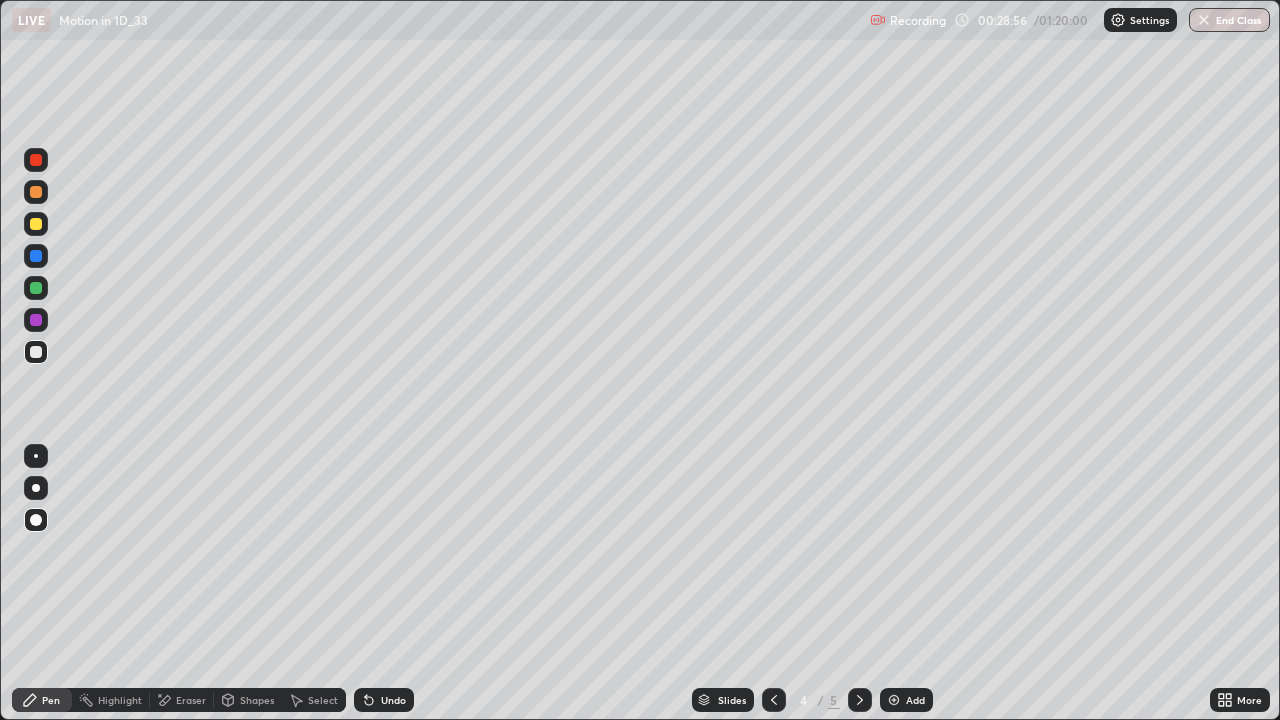click on "LIVE Motion in 1D_33 Recording 00:28:56 /  01:20:00 Settings End Class" at bounding box center [640, 20] 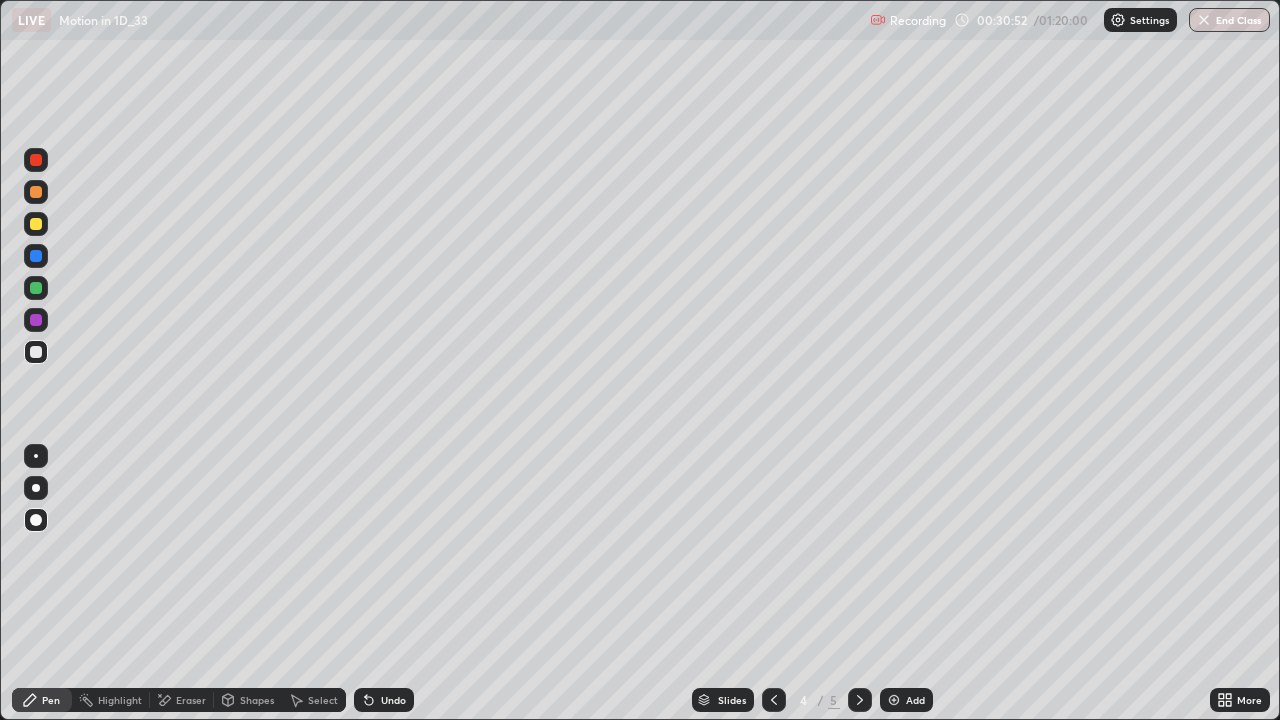 click on "Add" at bounding box center (915, 700) 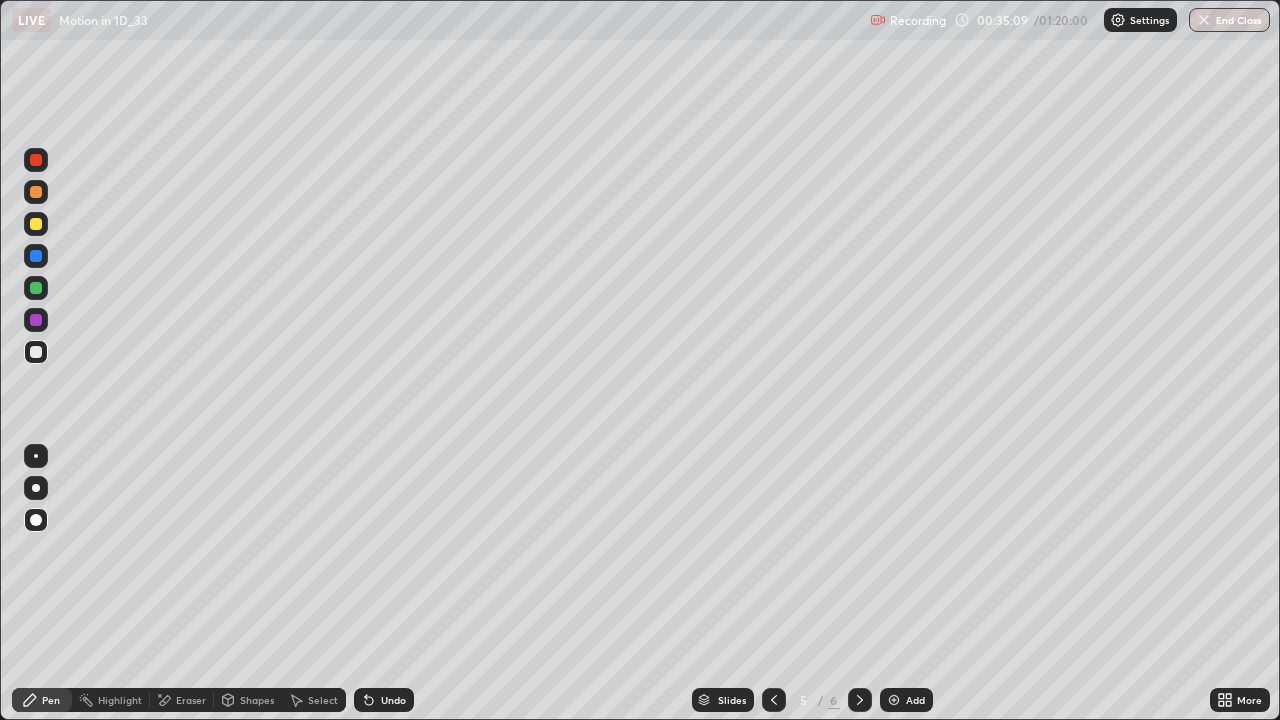 click at bounding box center (36, 160) 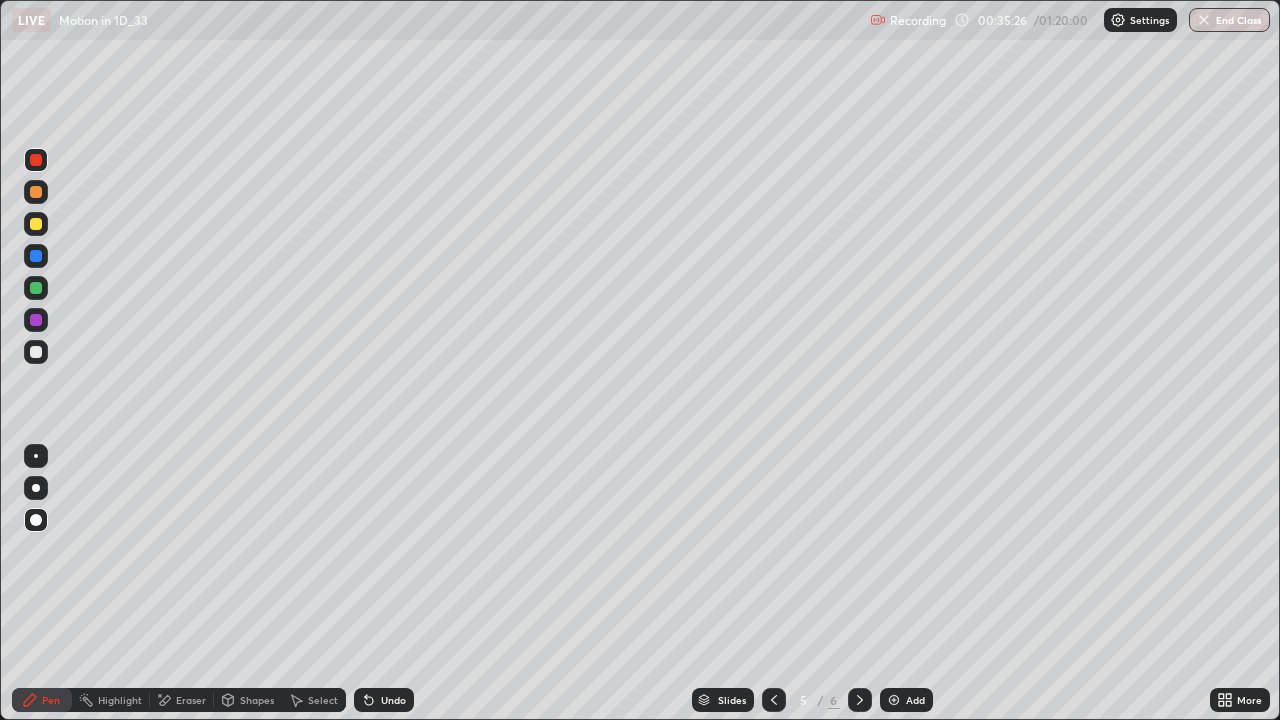 click at bounding box center (36, 224) 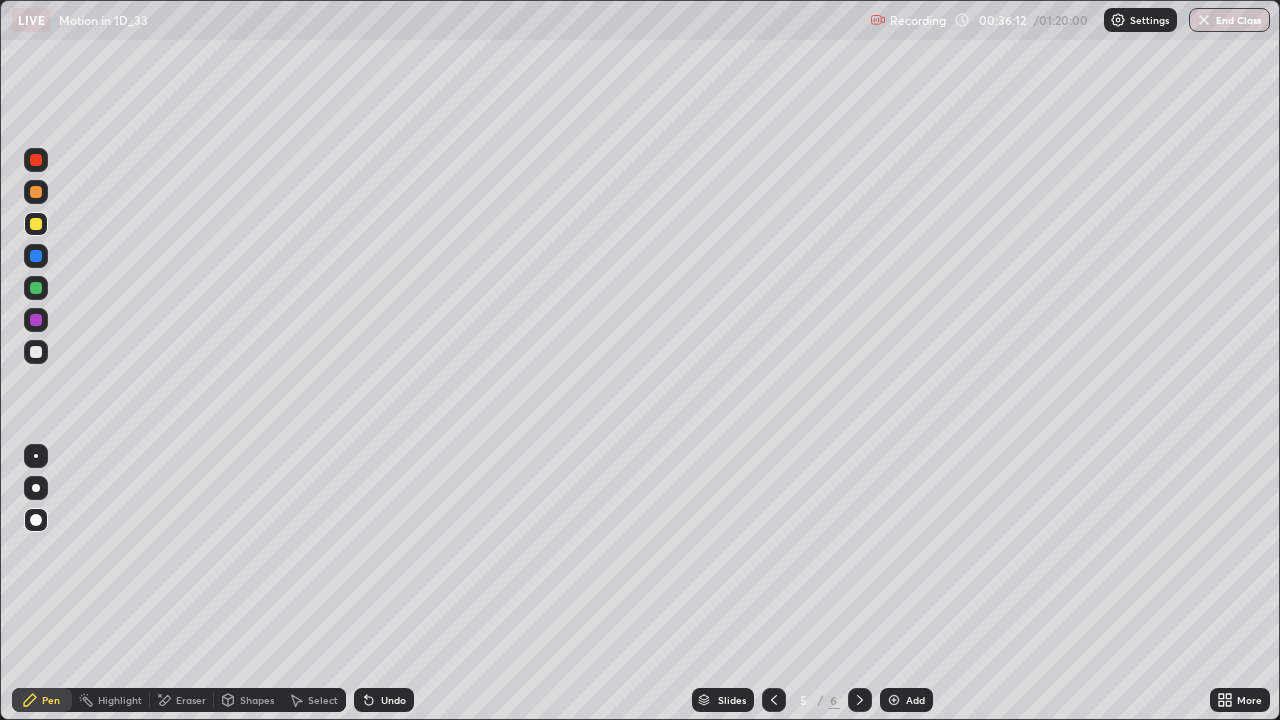 click at bounding box center [36, 352] 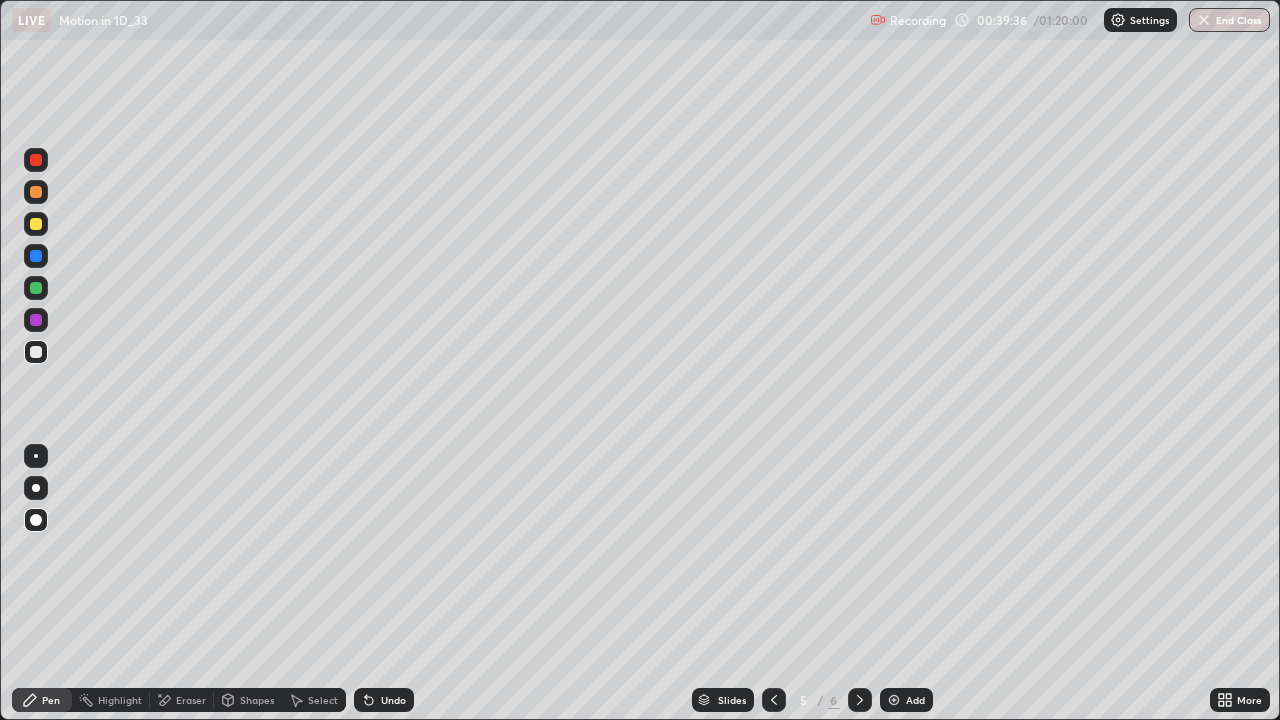 click on "Undo" at bounding box center [393, 700] 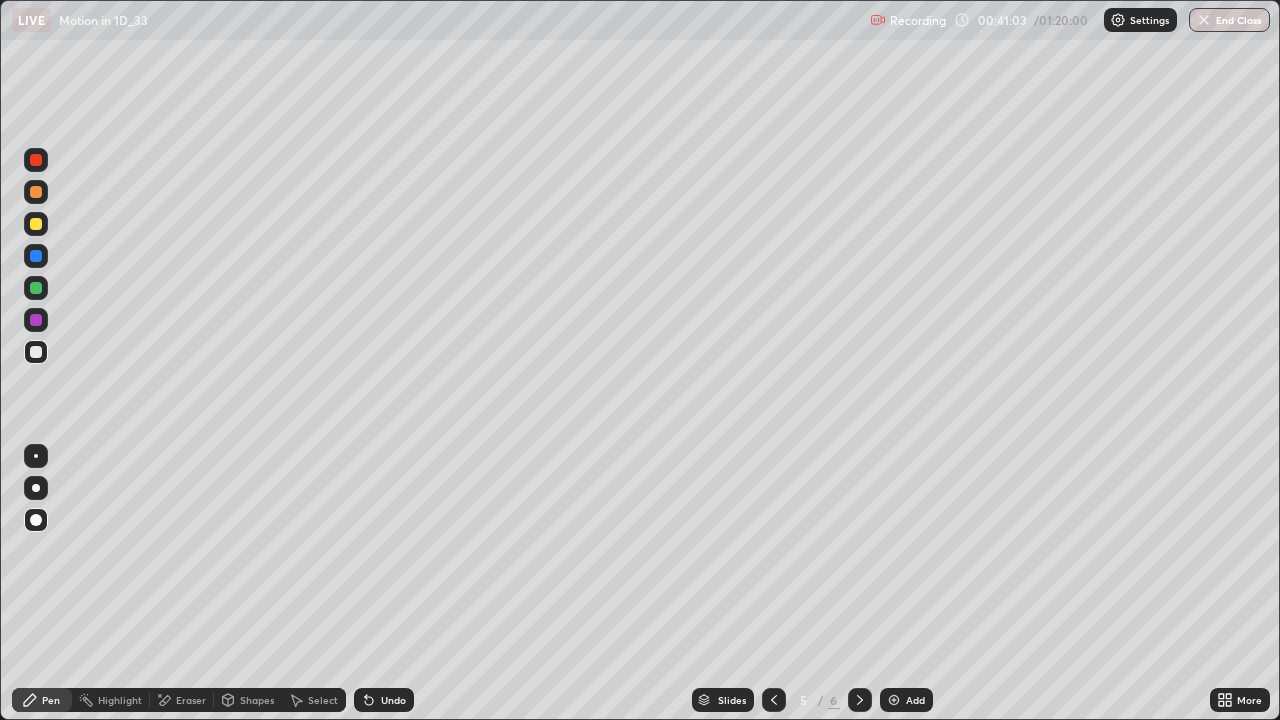 click on "Add" at bounding box center [915, 700] 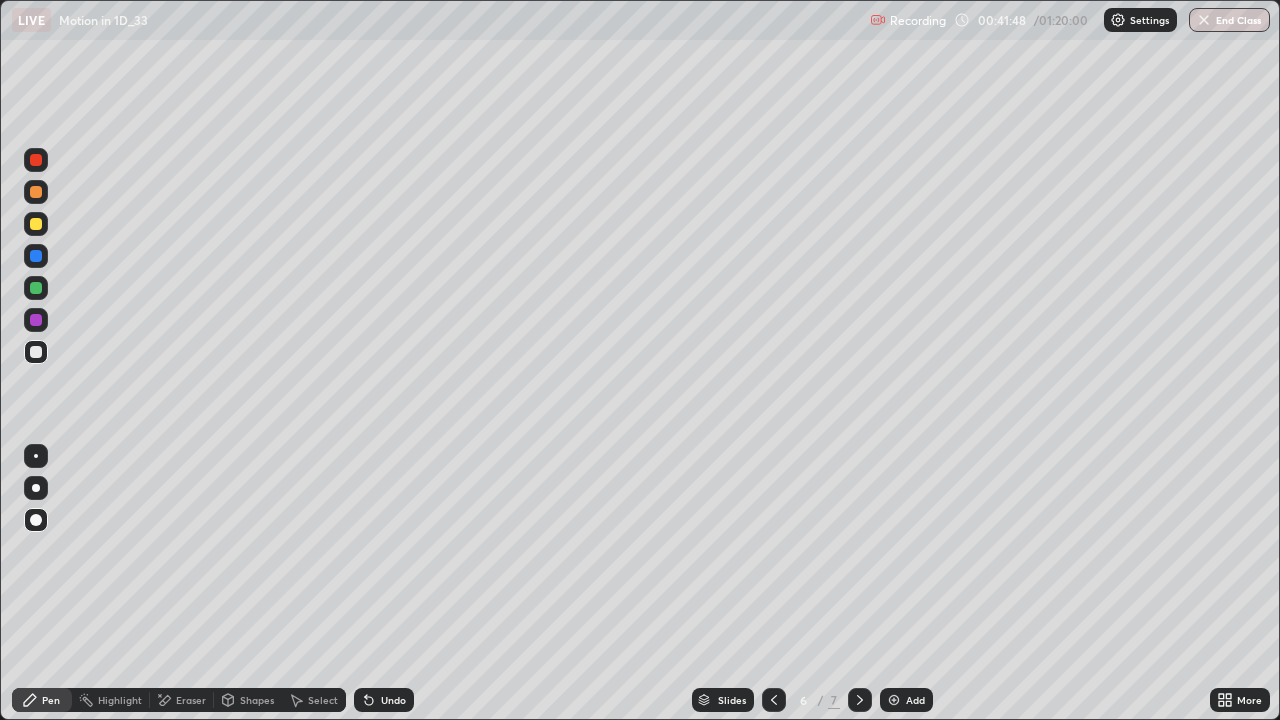 click at bounding box center [36, 224] 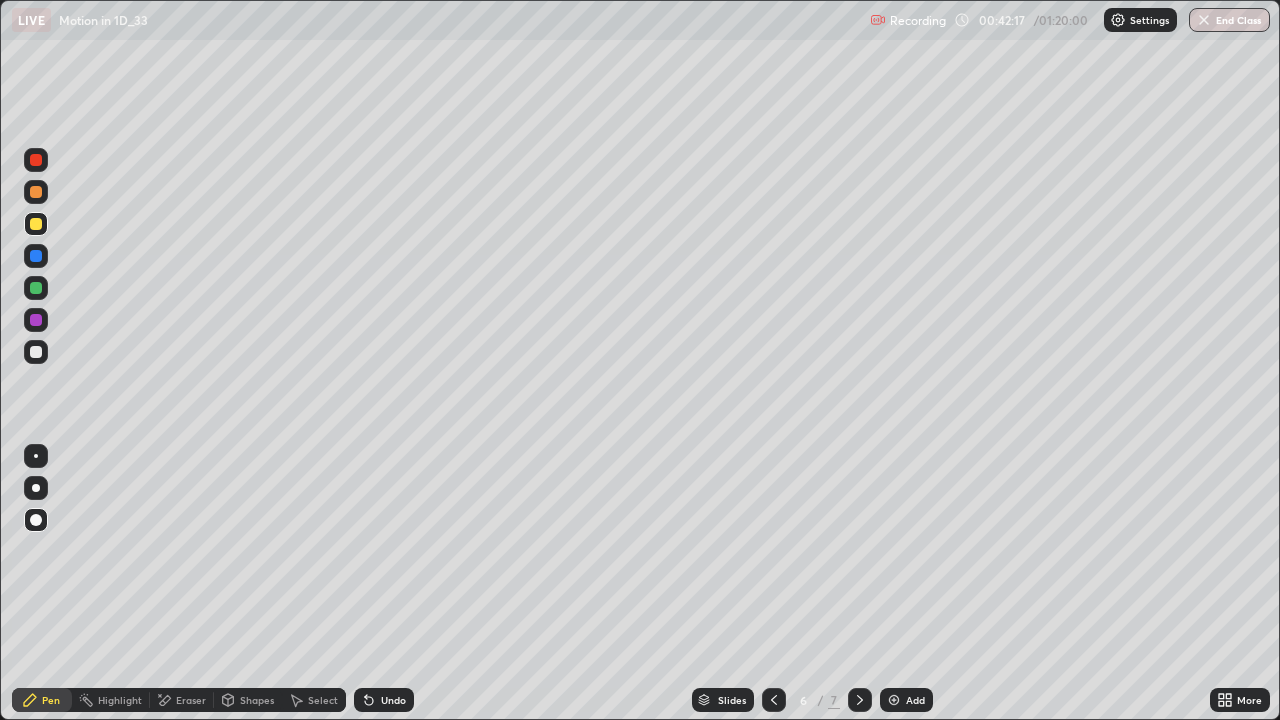 click on "Add" at bounding box center (906, 700) 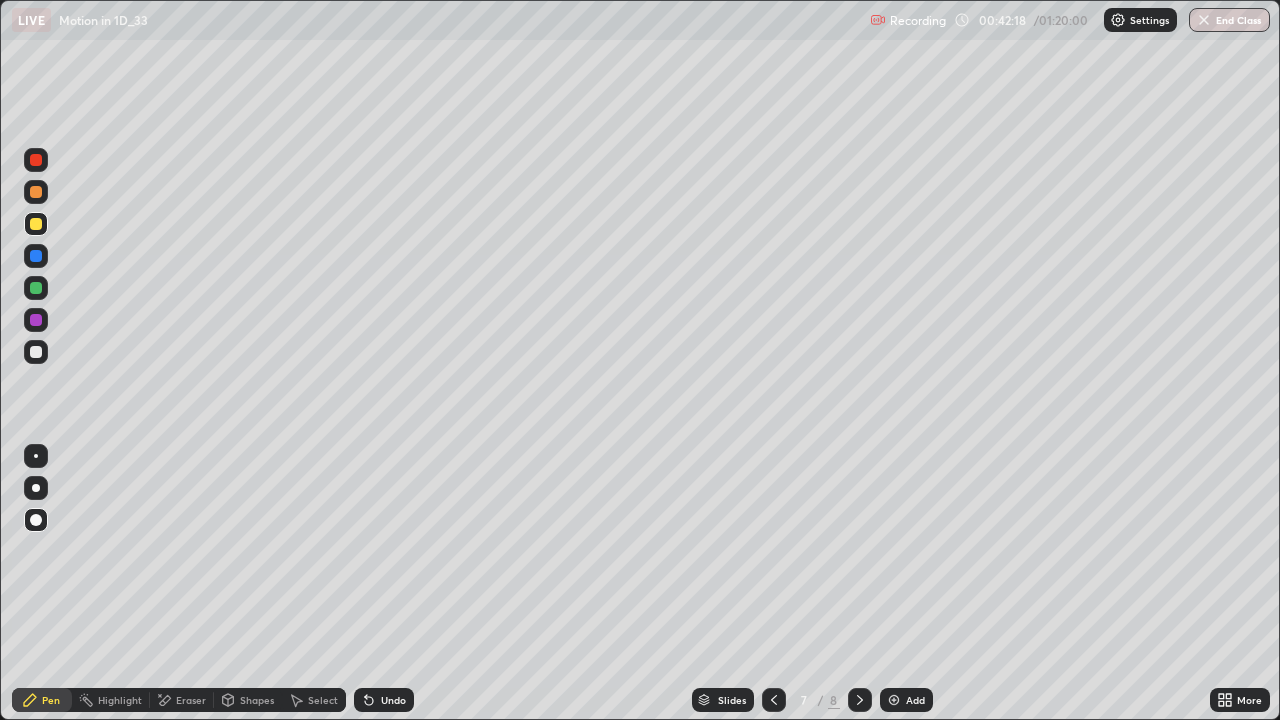 click at bounding box center [36, 224] 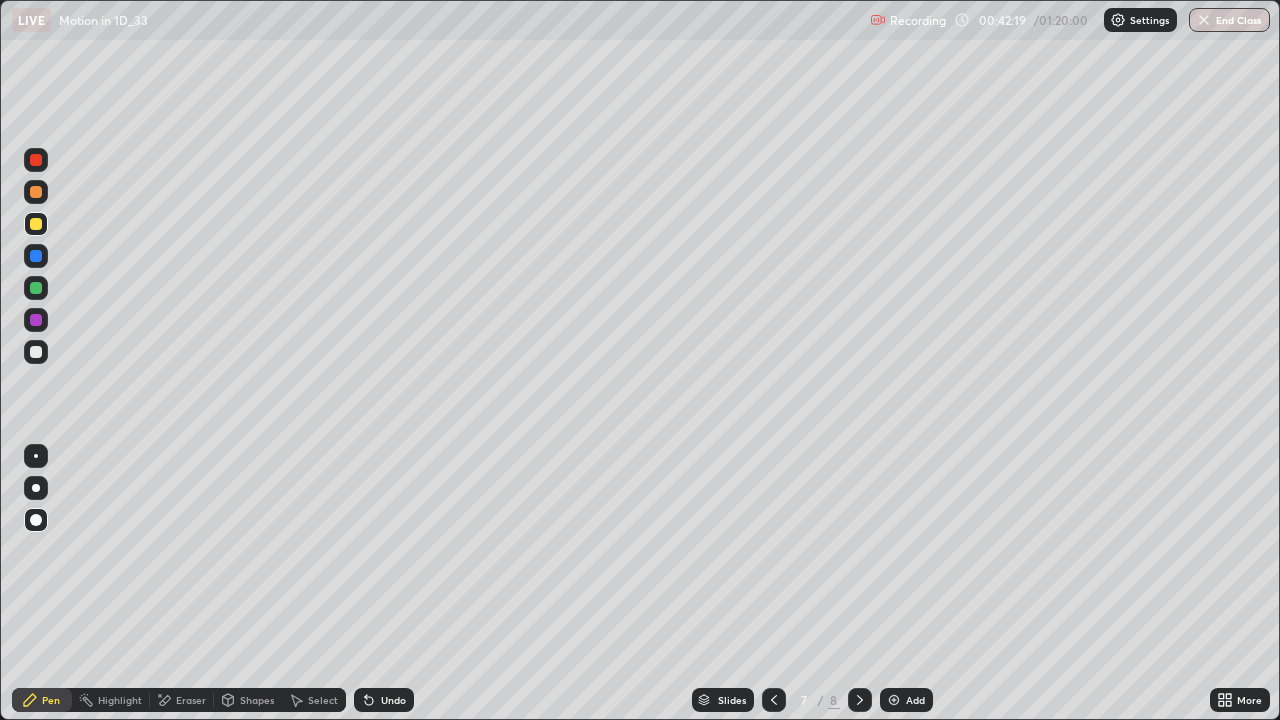click at bounding box center (36, 160) 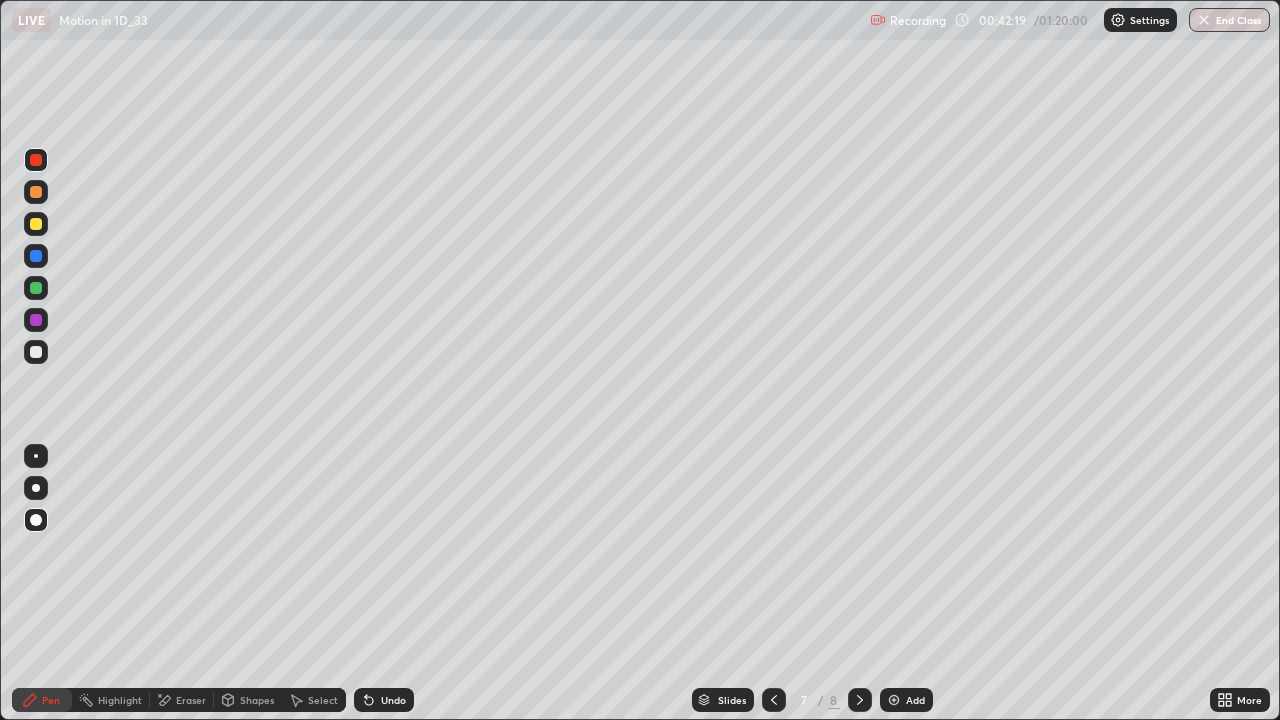 click at bounding box center (36, 224) 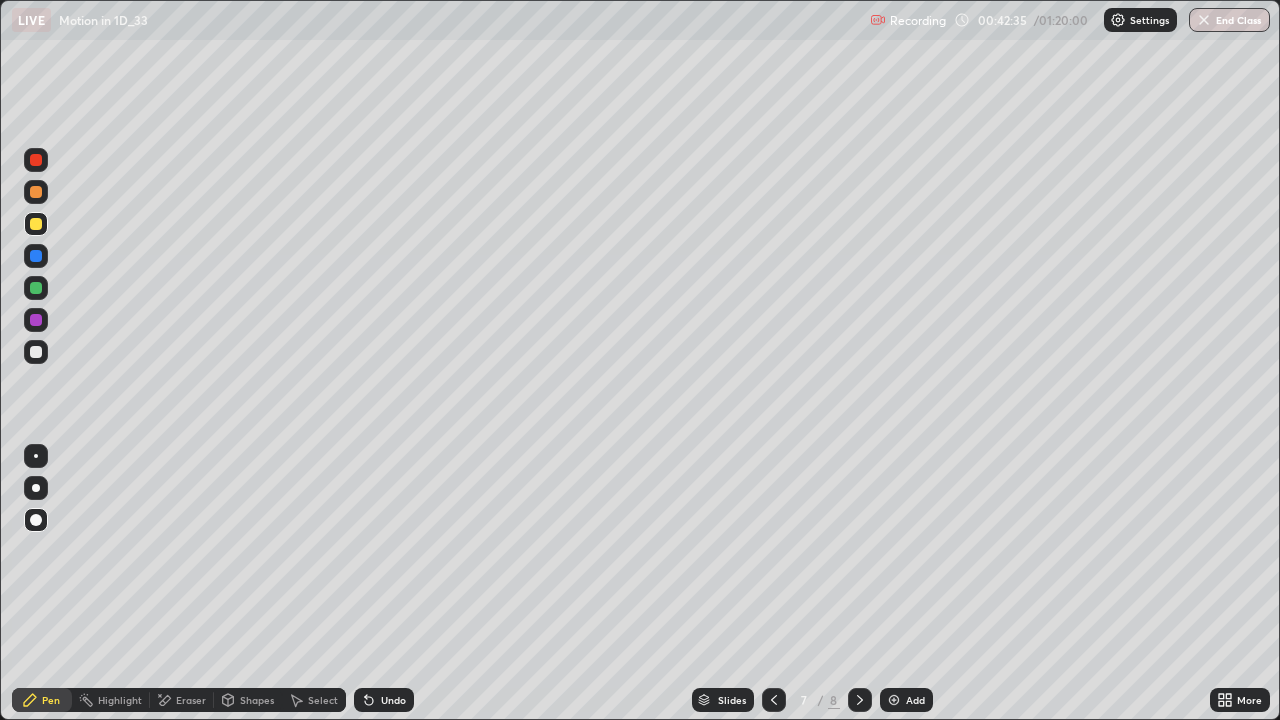click at bounding box center (36, 352) 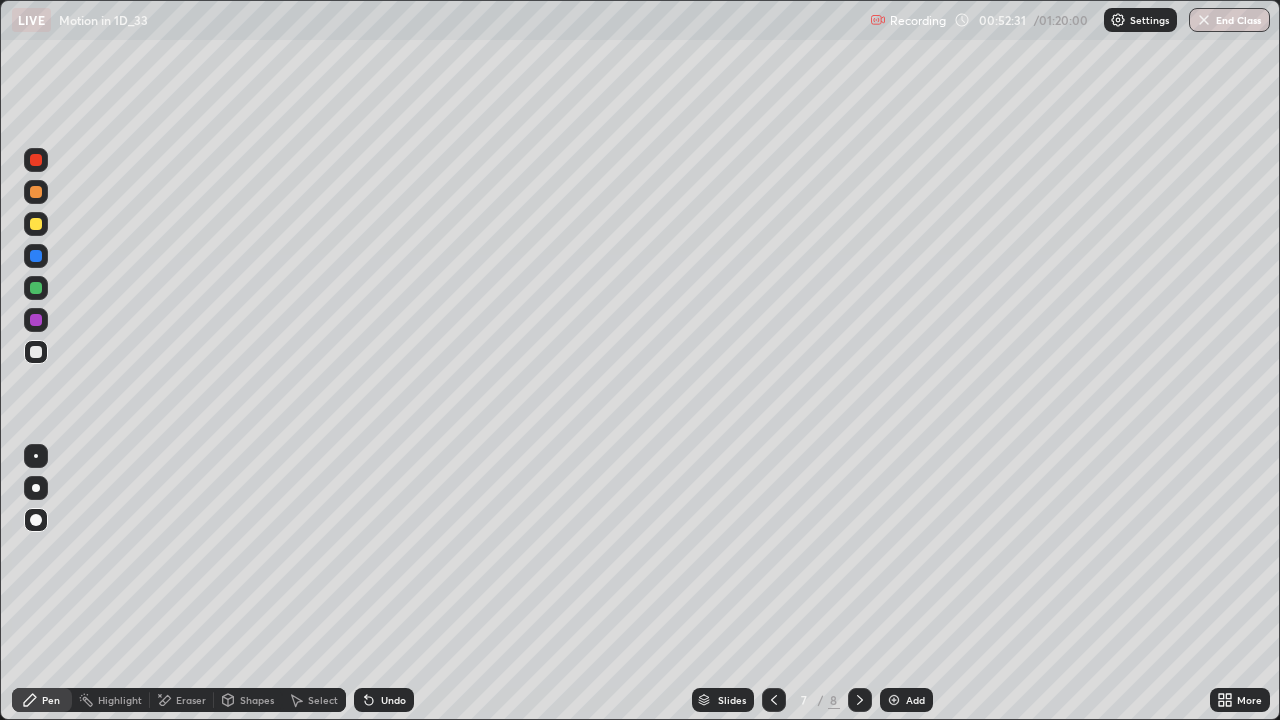 click at bounding box center (36, 224) 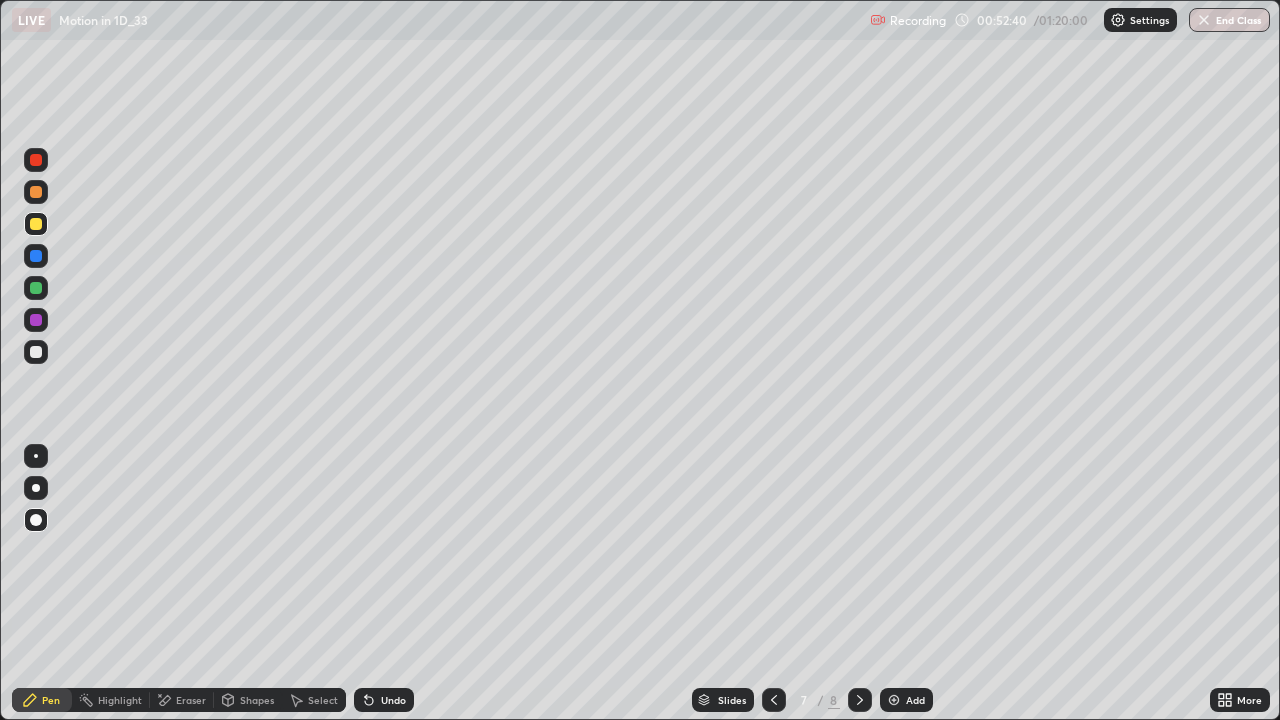 click at bounding box center (36, 352) 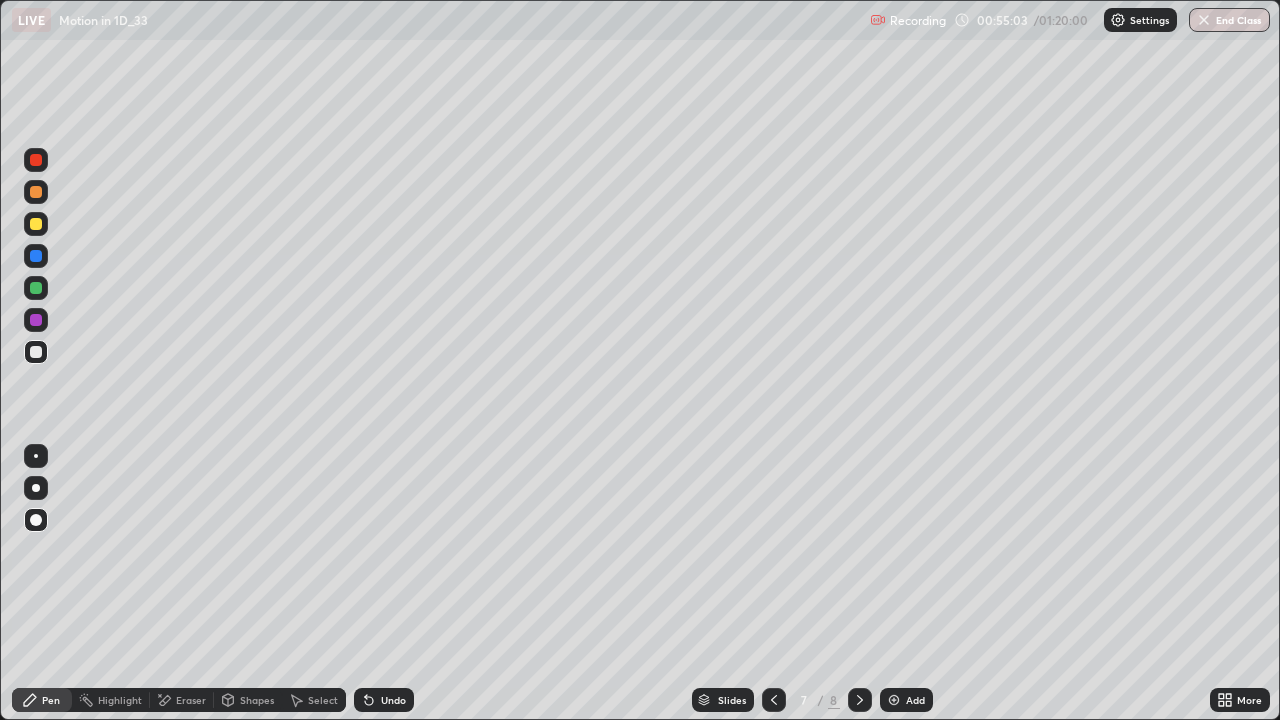 click at bounding box center (894, 700) 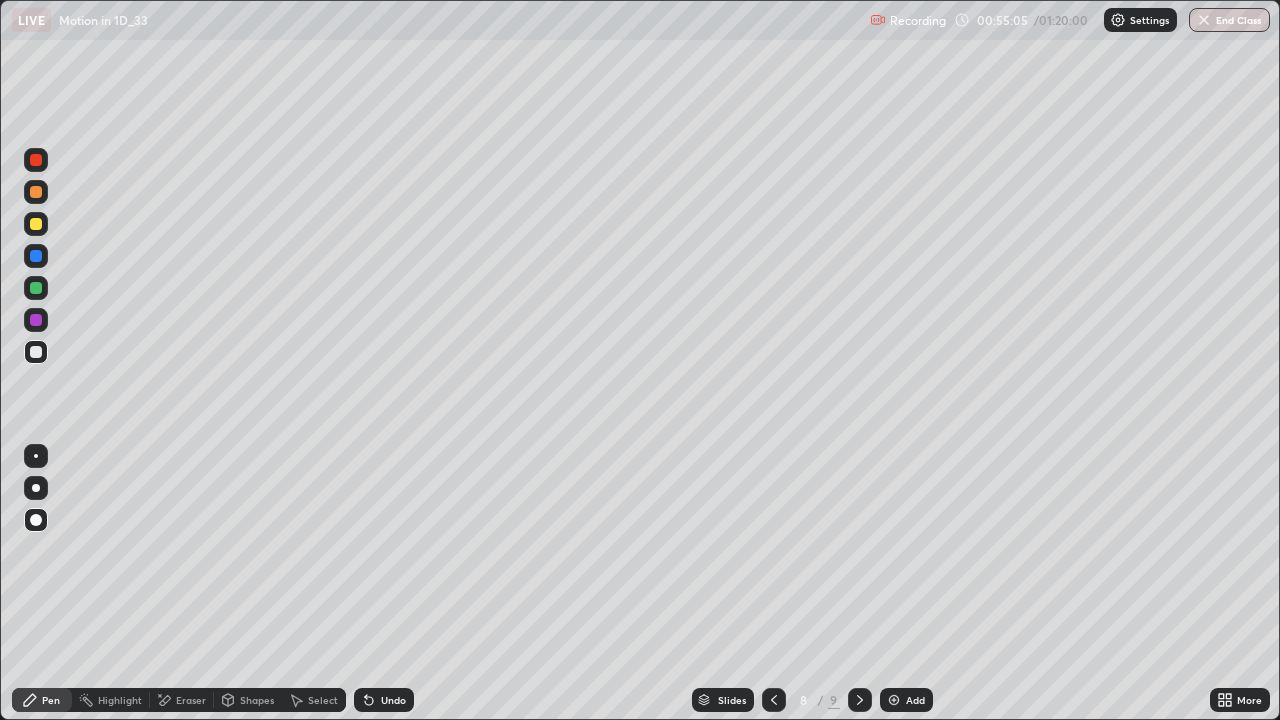 click at bounding box center [36, 224] 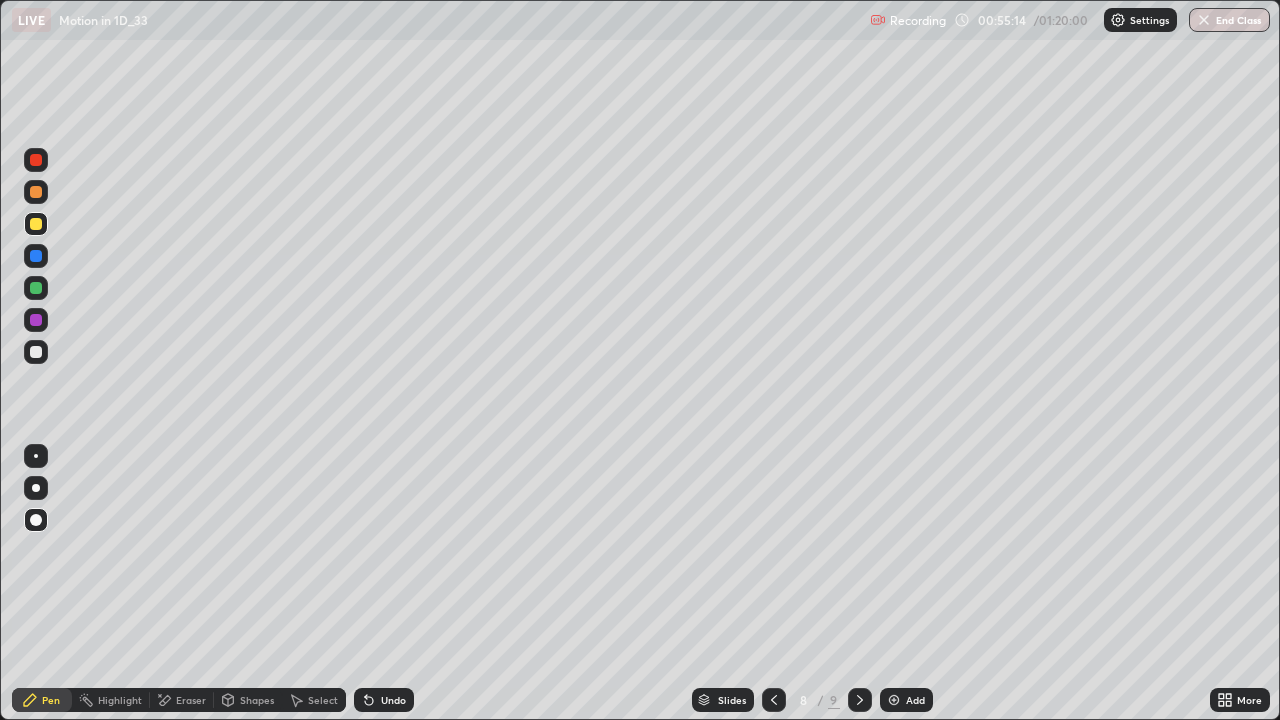 click at bounding box center [36, 352] 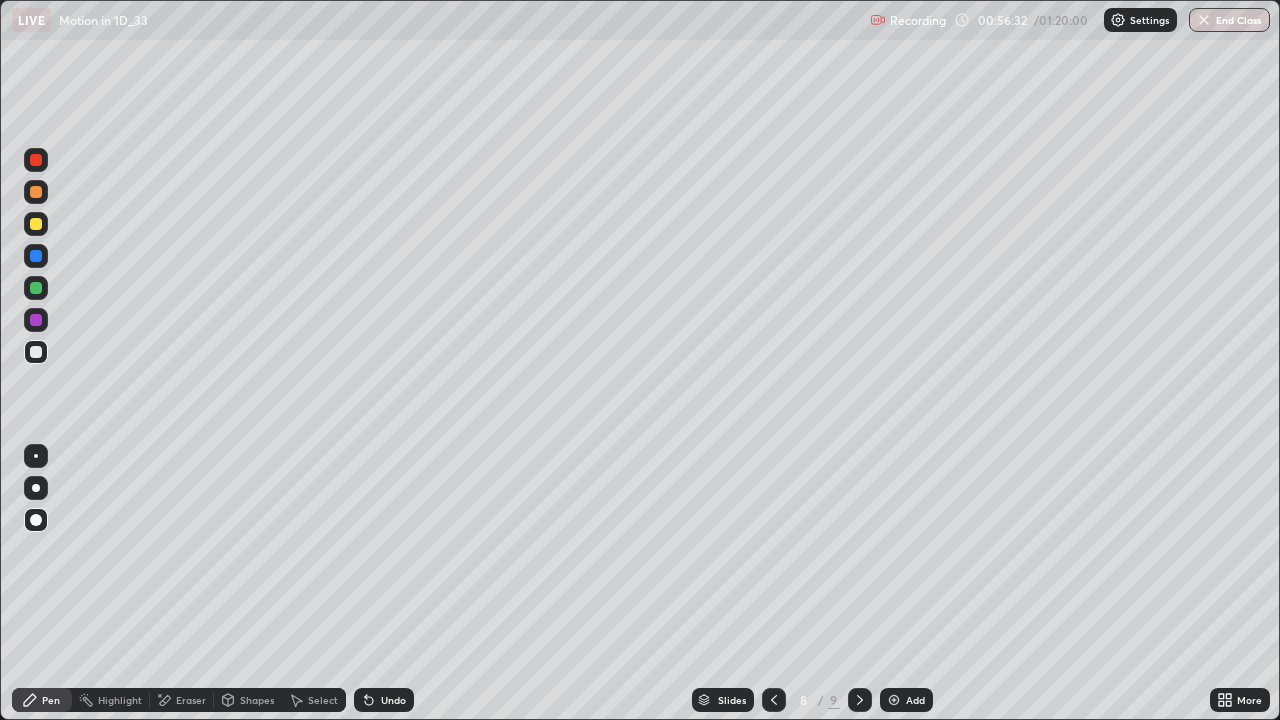 click at bounding box center [36, 224] 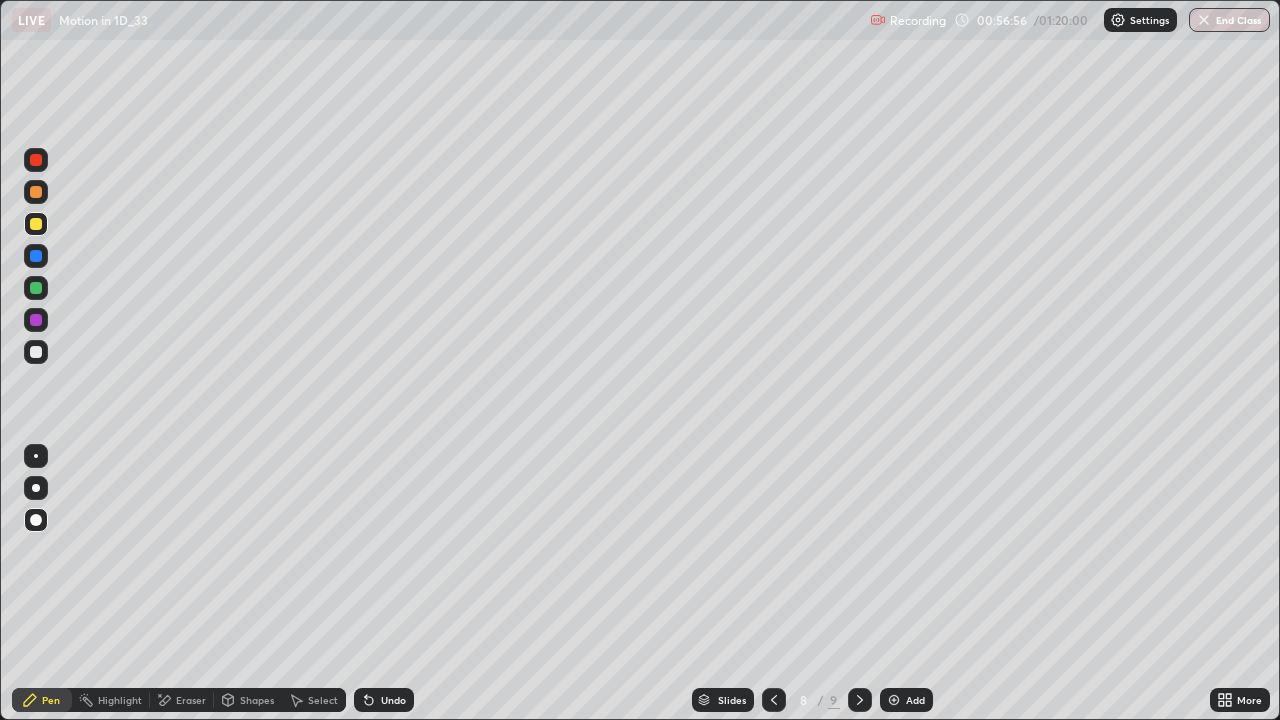 click at bounding box center [36, 352] 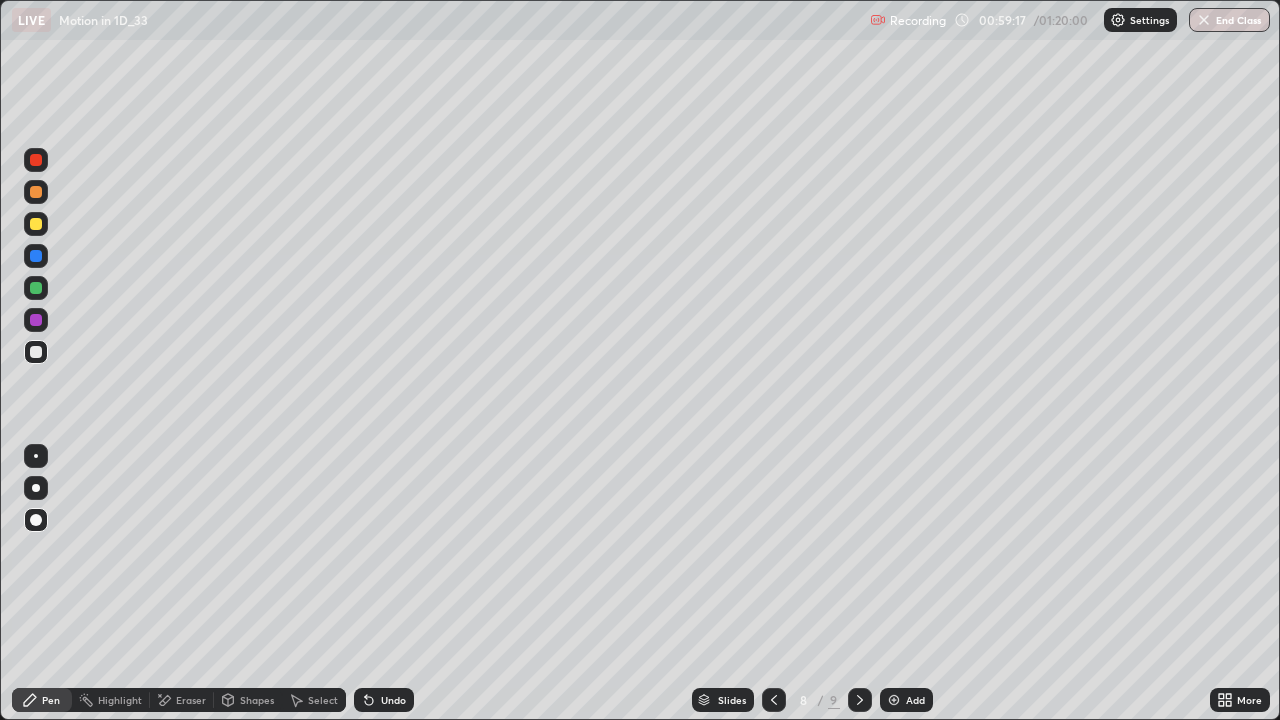 click at bounding box center (36, 224) 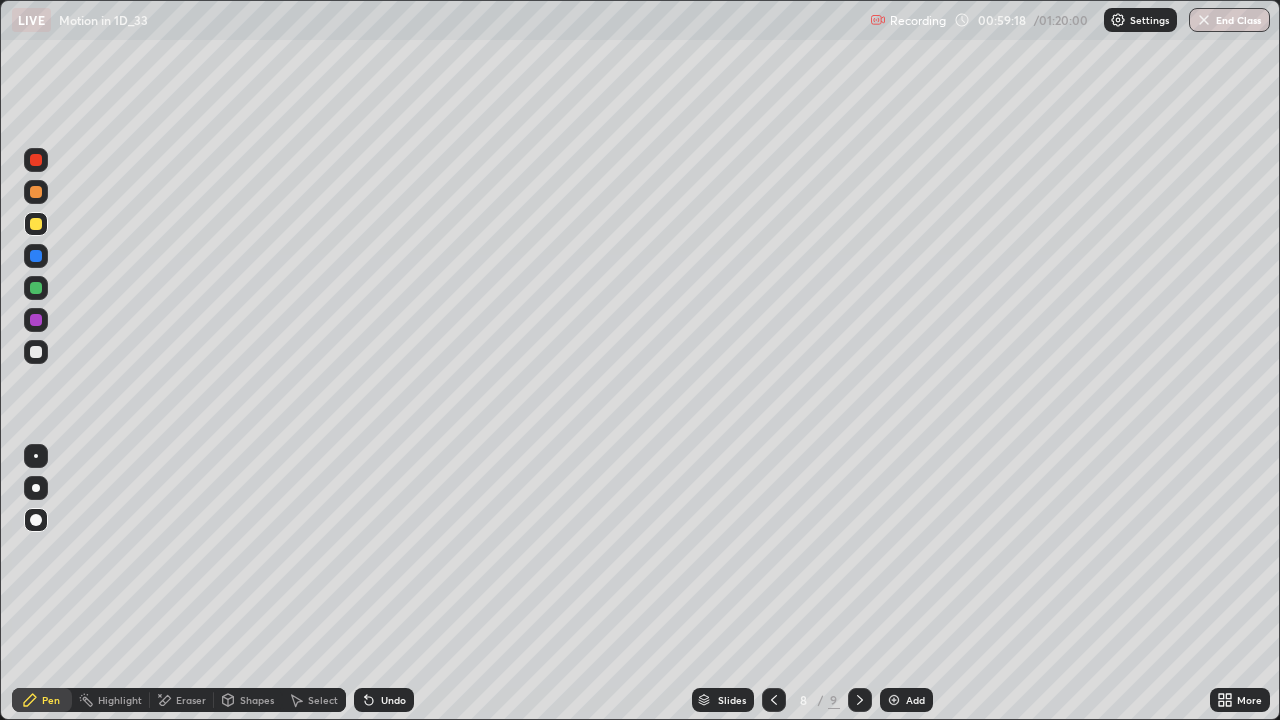click at bounding box center (36, 352) 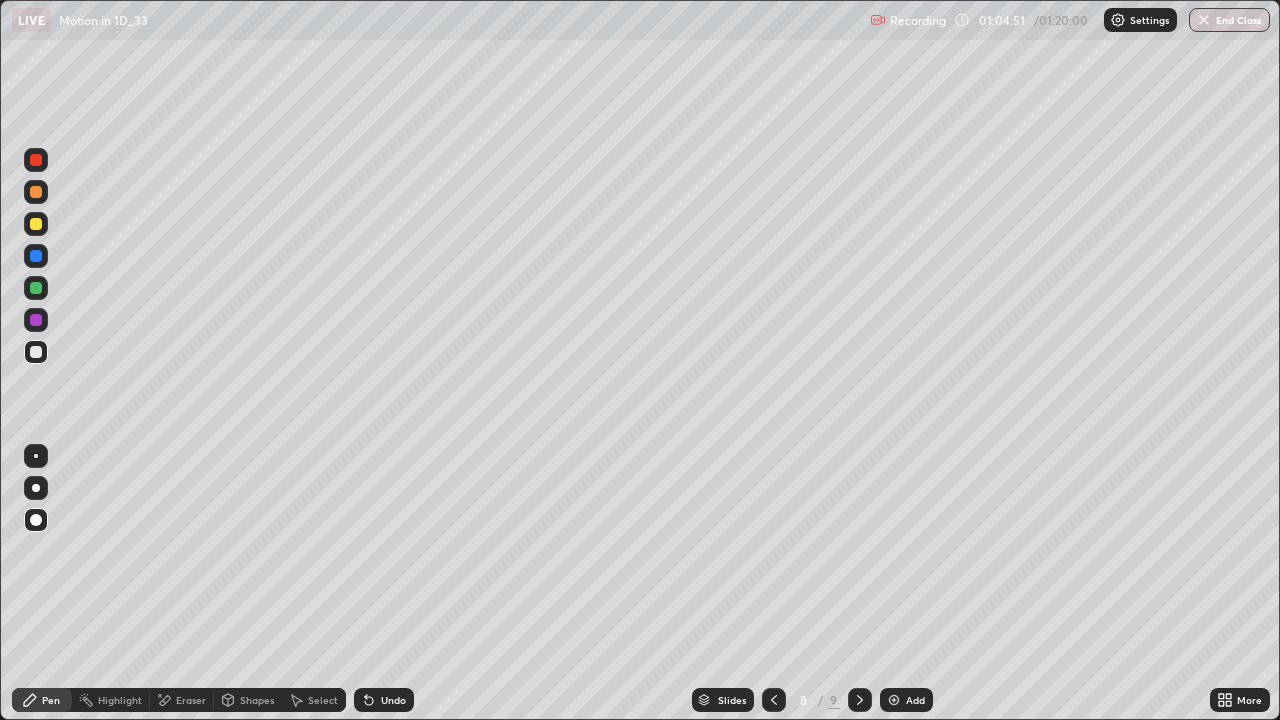click on "Add" at bounding box center (915, 700) 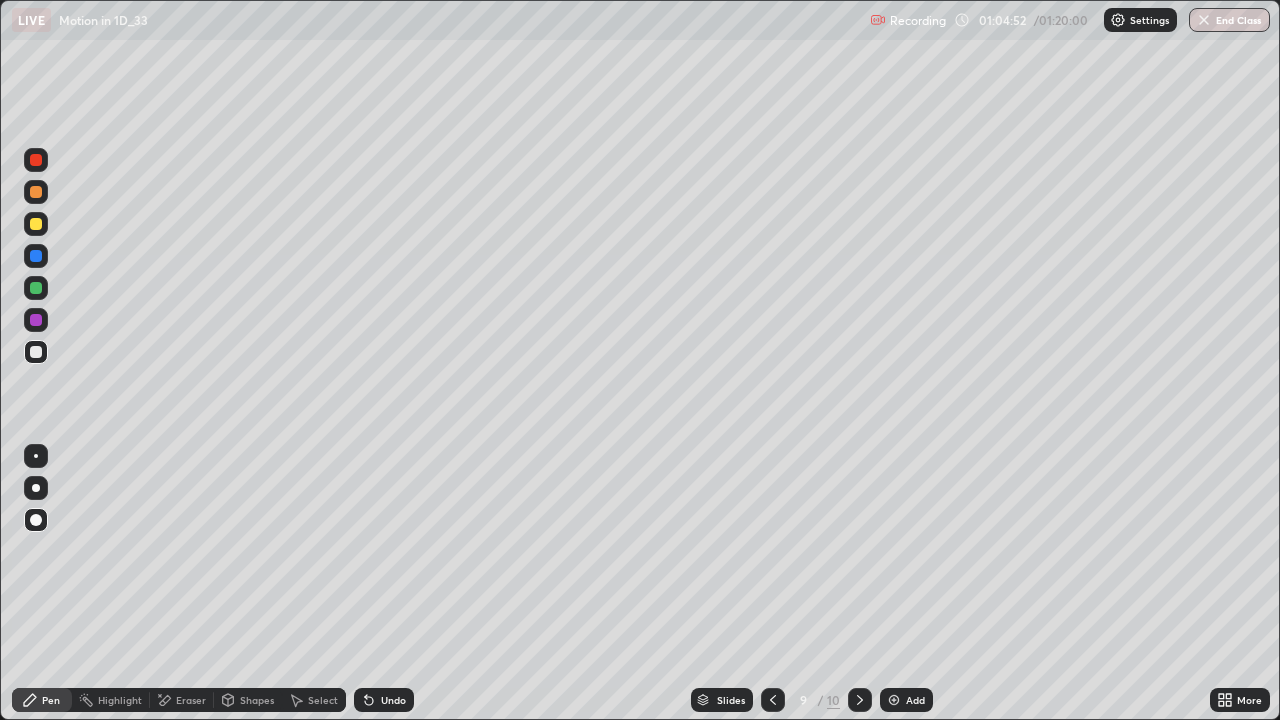 click at bounding box center [36, 224] 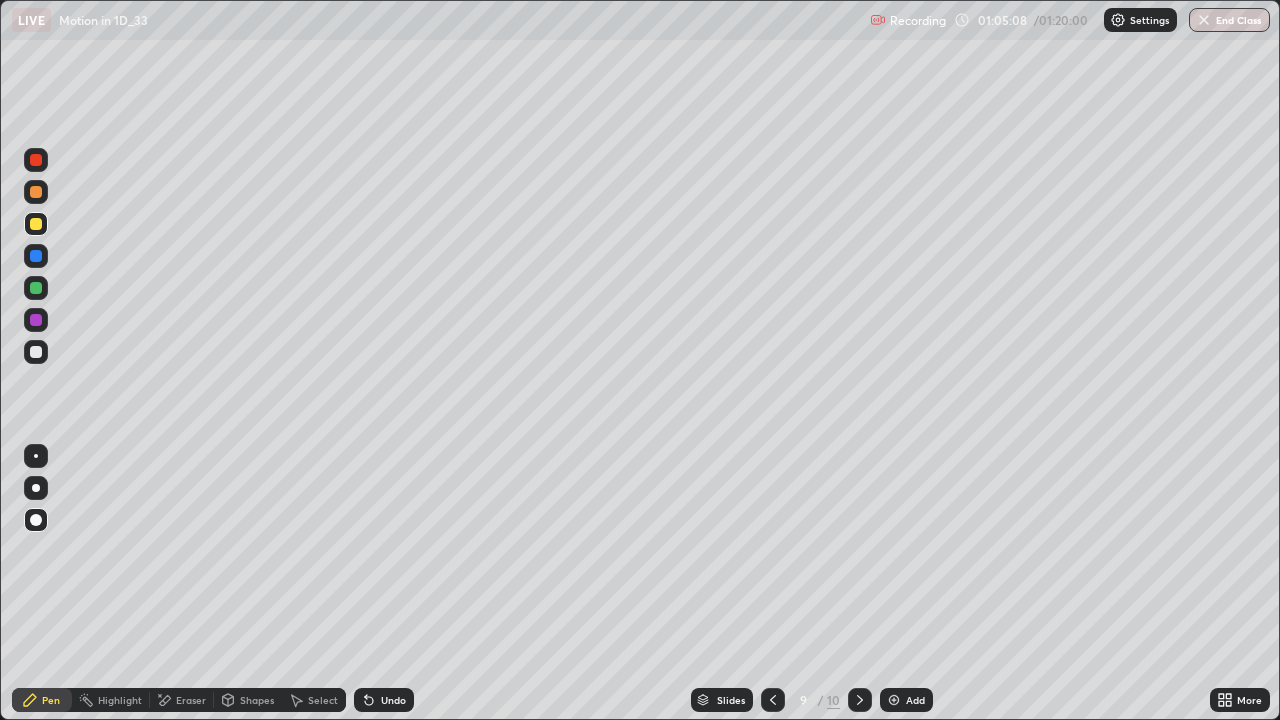 click at bounding box center [36, 352] 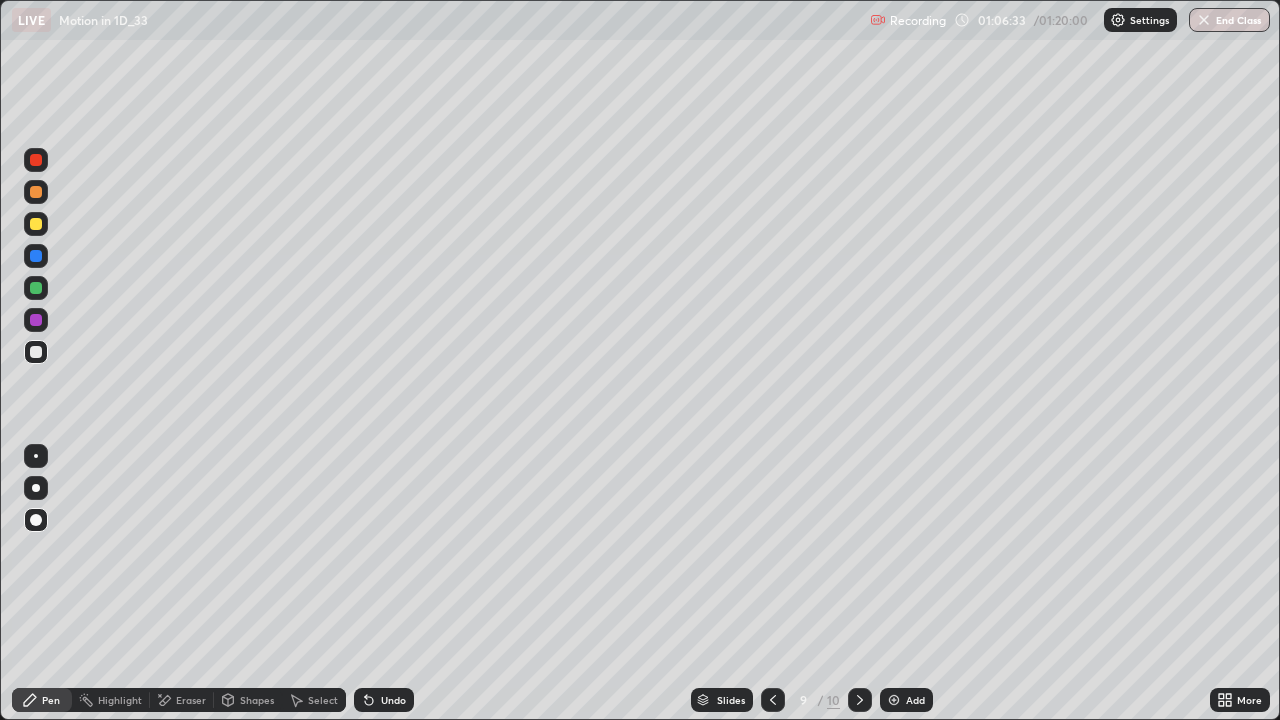 click on "Undo" at bounding box center (384, 700) 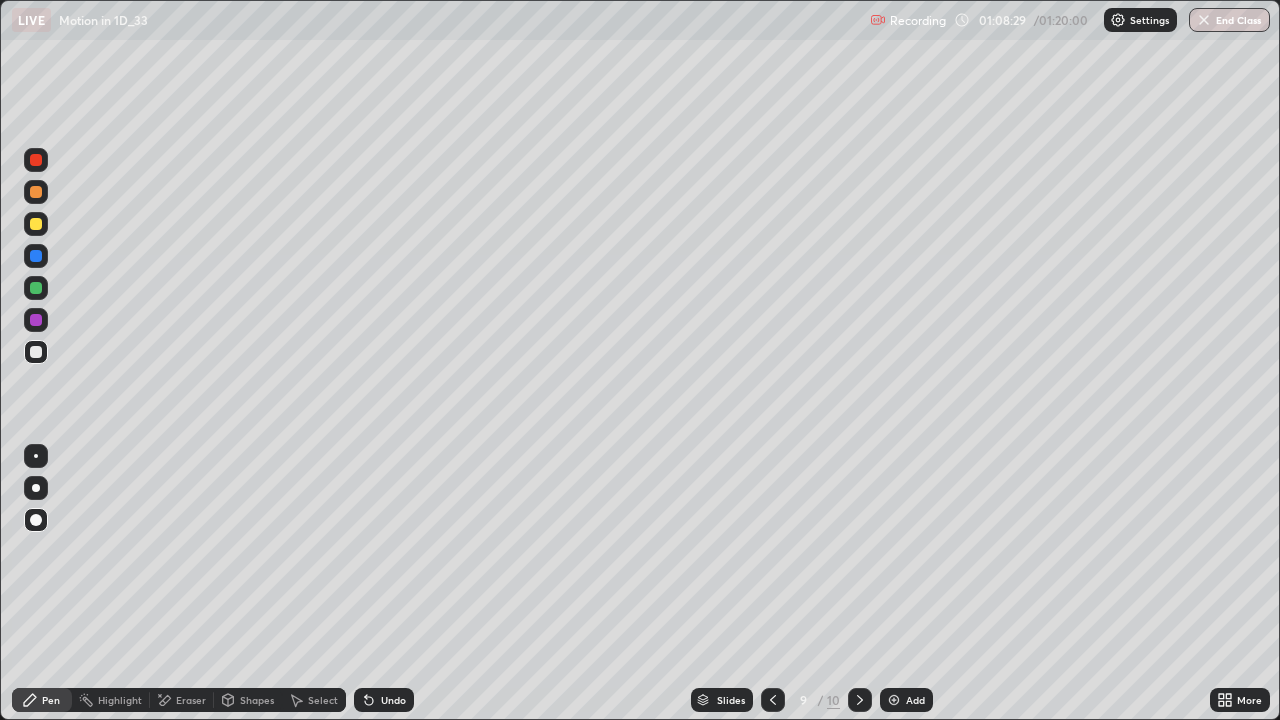 click at bounding box center (36, 352) 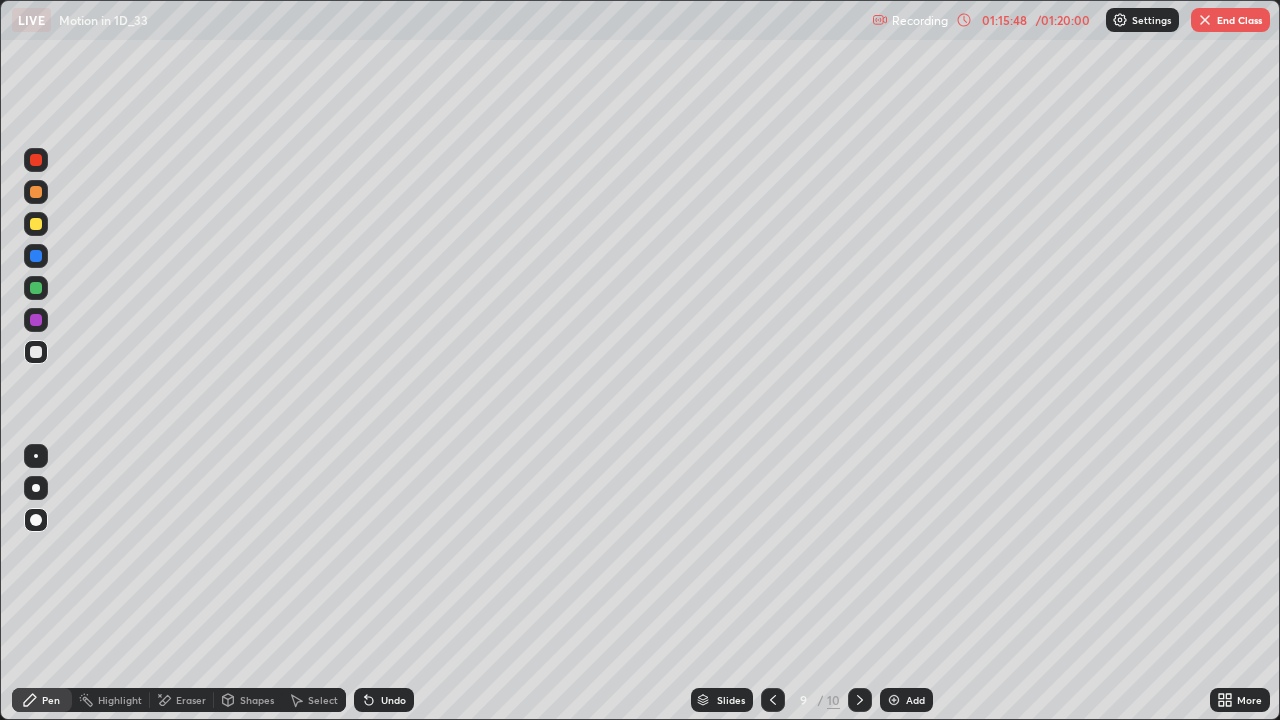 click 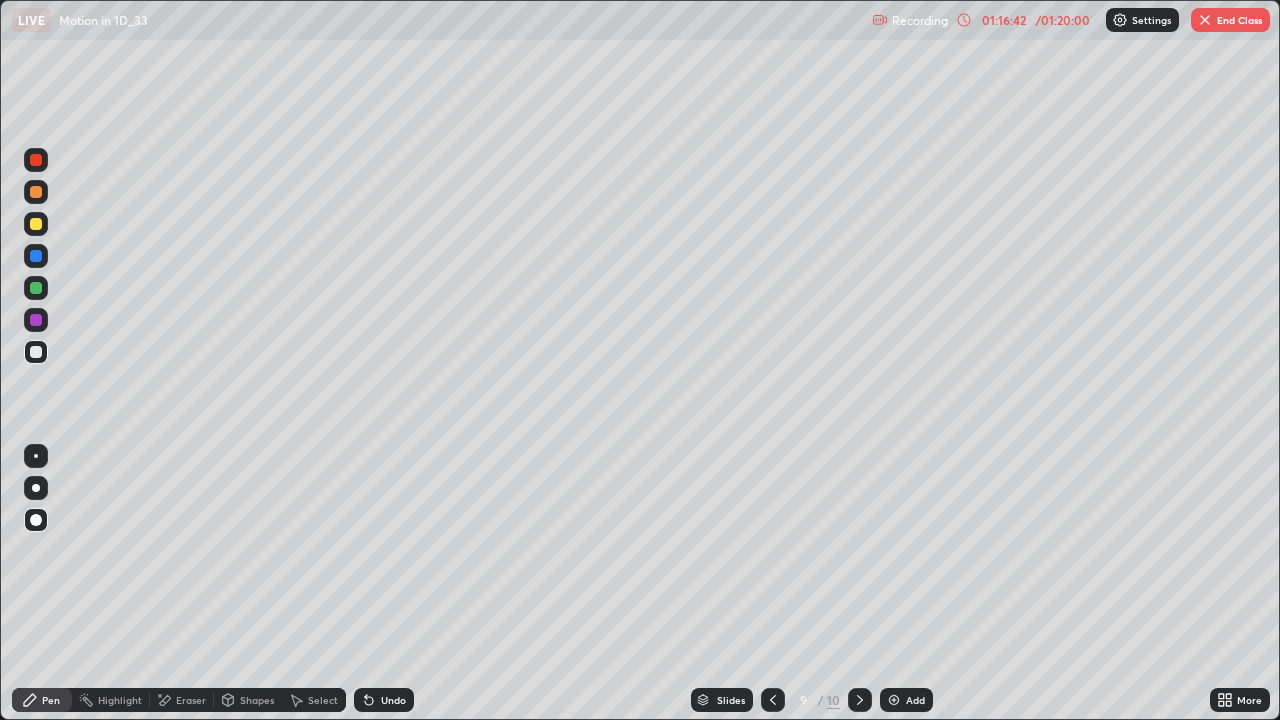 click on "End Class" at bounding box center (1230, 20) 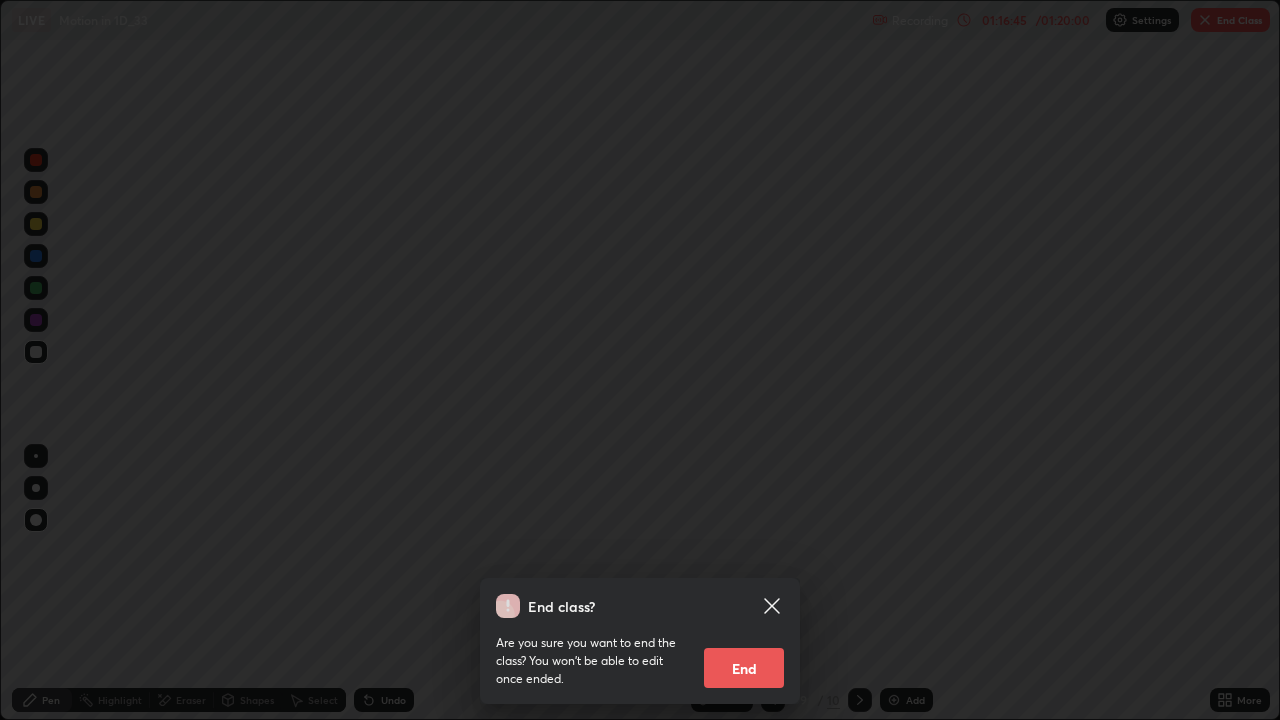 click on "End class? Are you sure you want to end the class? You won’t be able to edit once ended. End" at bounding box center [640, 360] 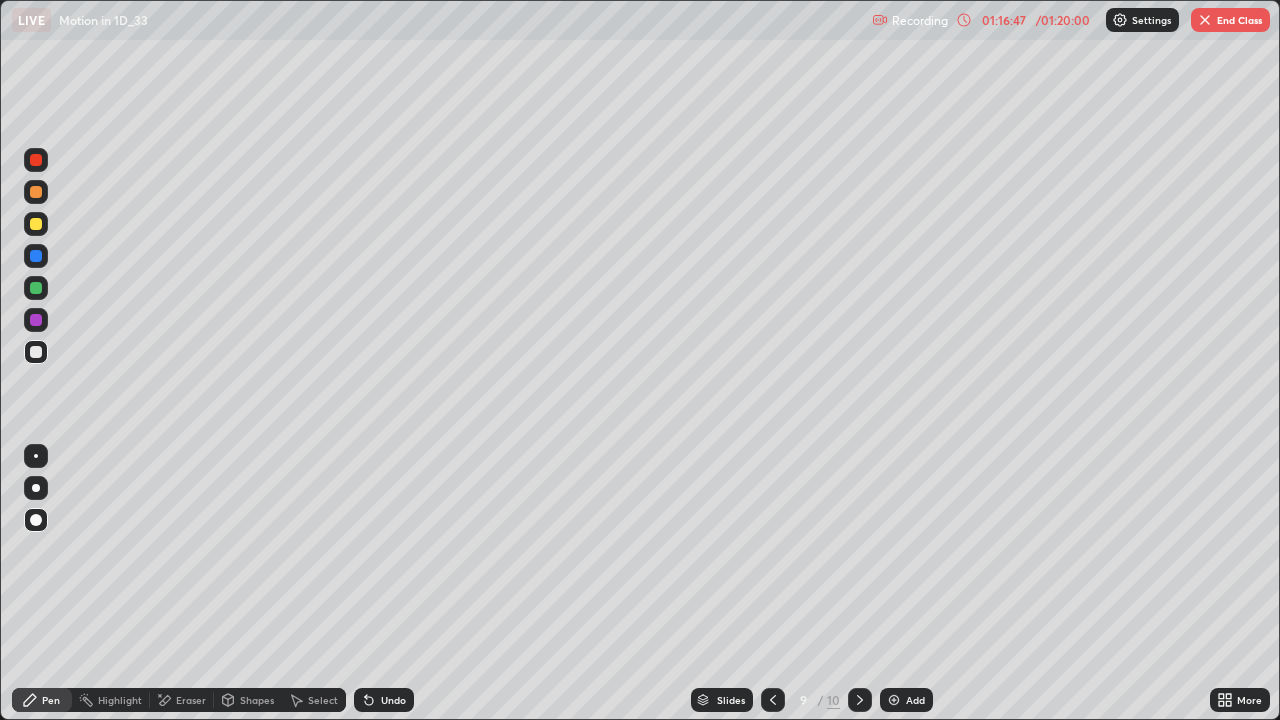click on "End Class" at bounding box center (1230, 20) 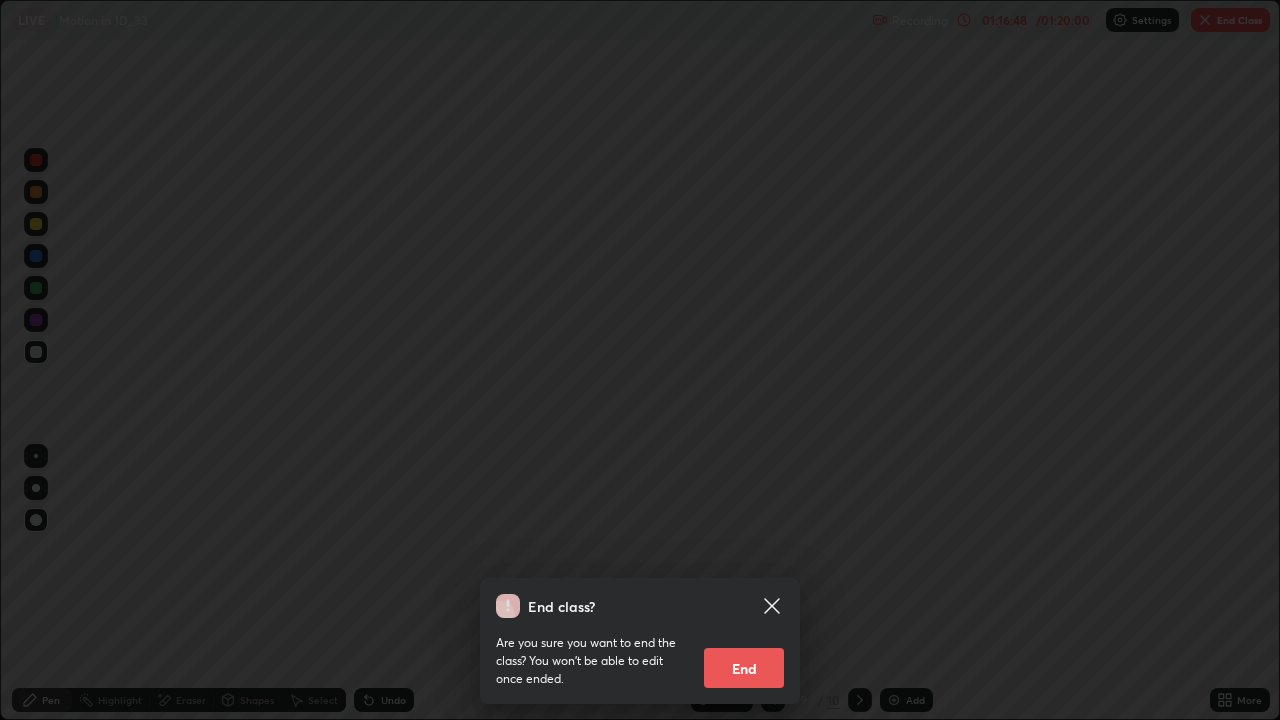 click on "End" at bounding box center [744, 668] 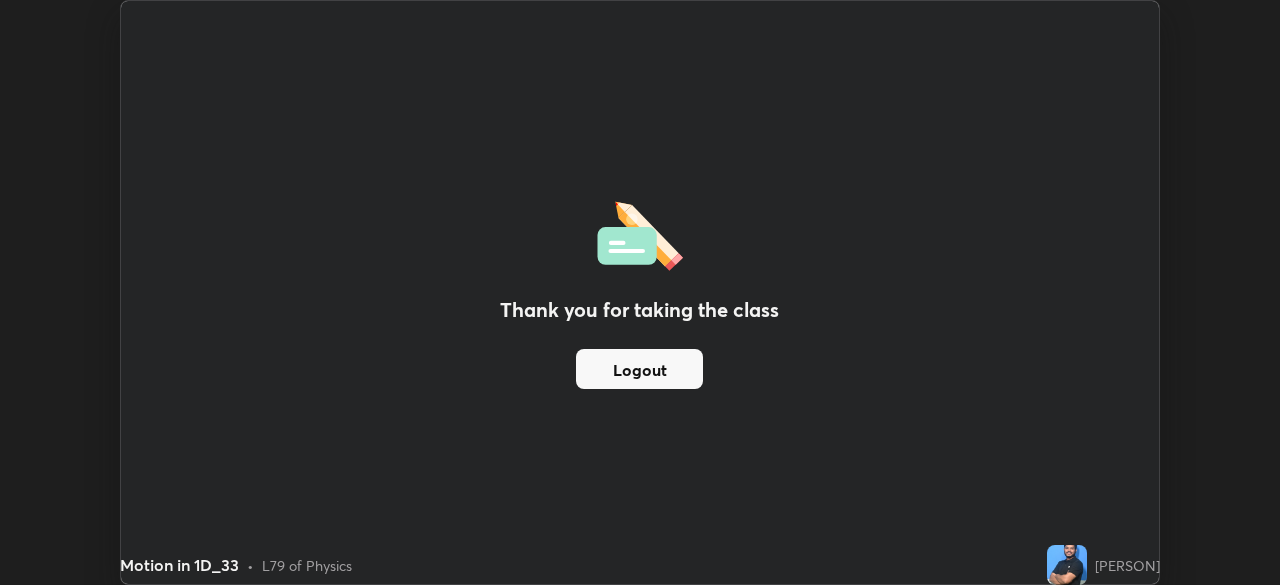 scroll, scrollTop: 585, scrollLeft: 1280, axis: both 